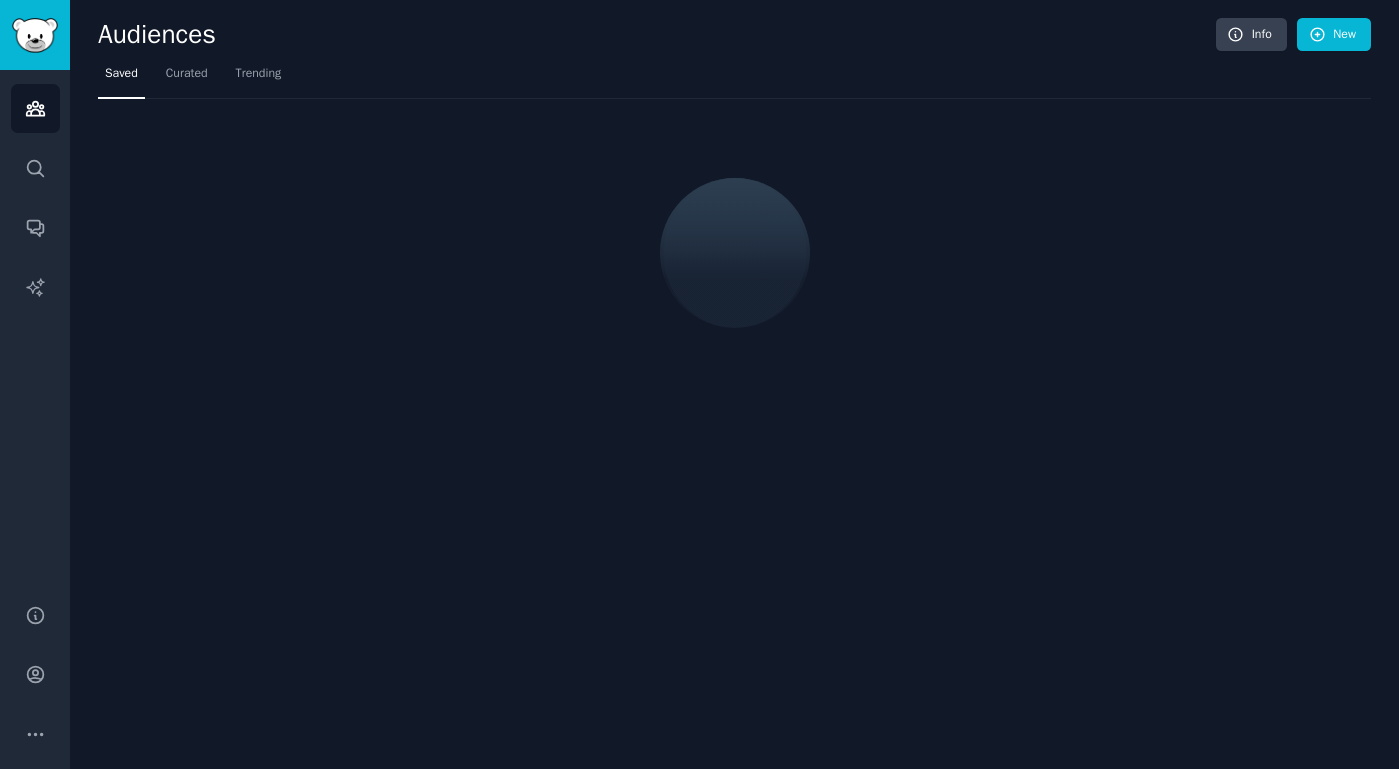 scroll, scrollTop: 0, scrollLeft: 0, axis: both 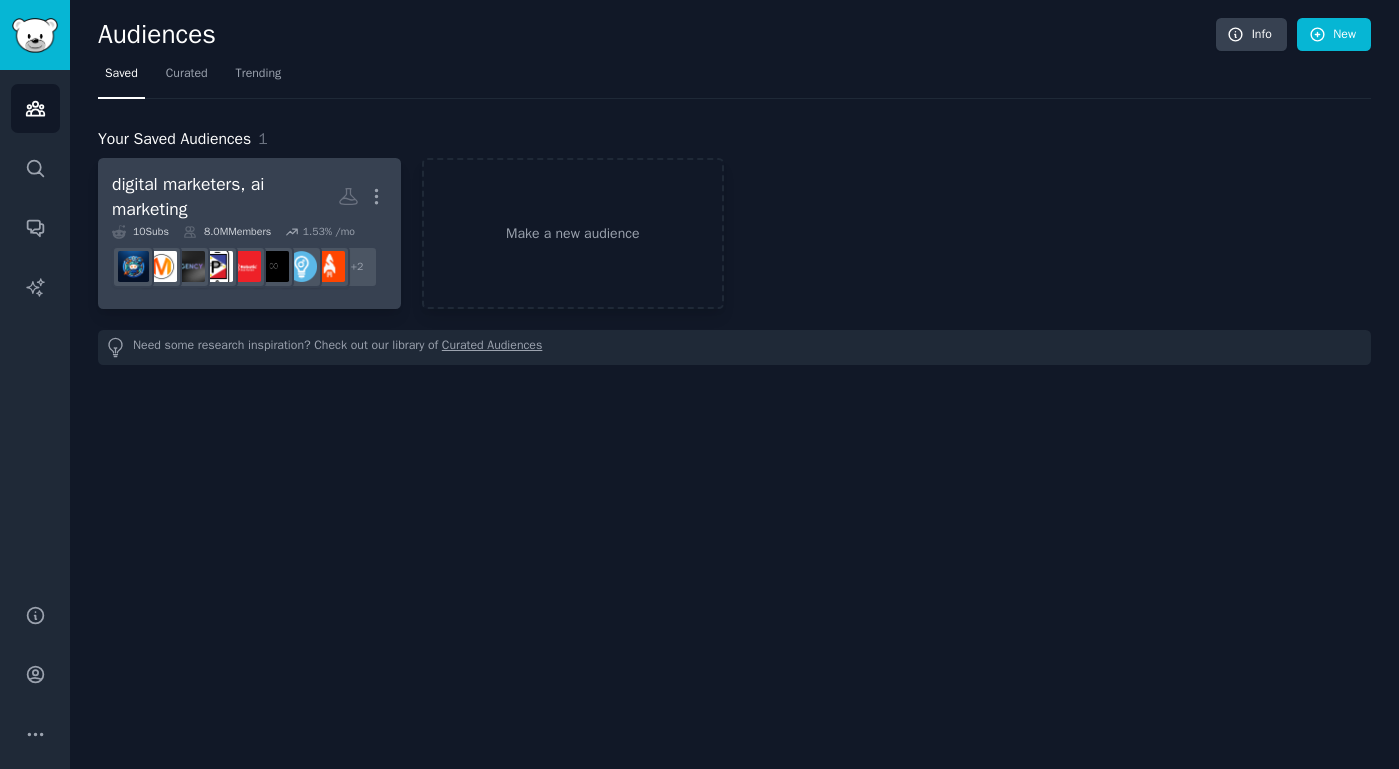 click on "8.0M  Members" at bounding box center [227, 232] 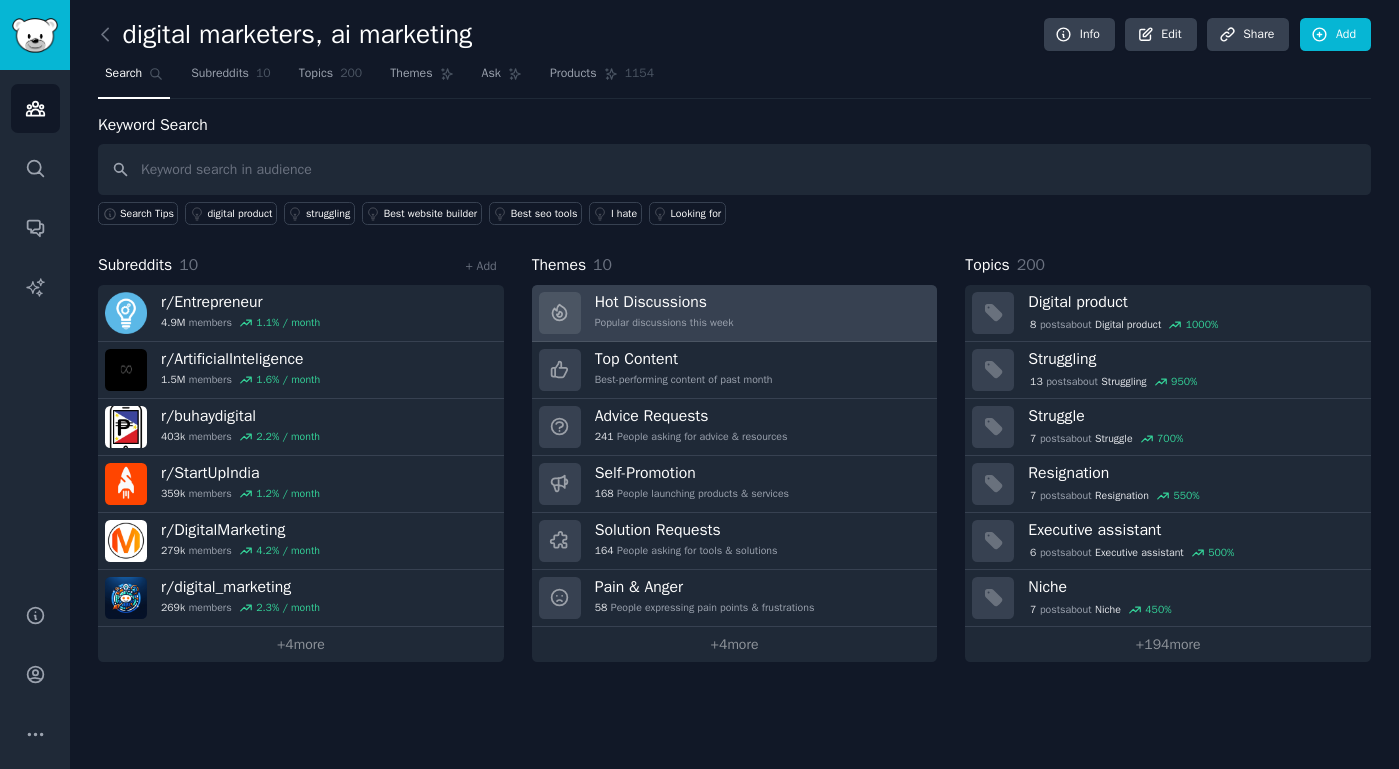 click on "Hot Discussions" at bounding box center (664, 302) 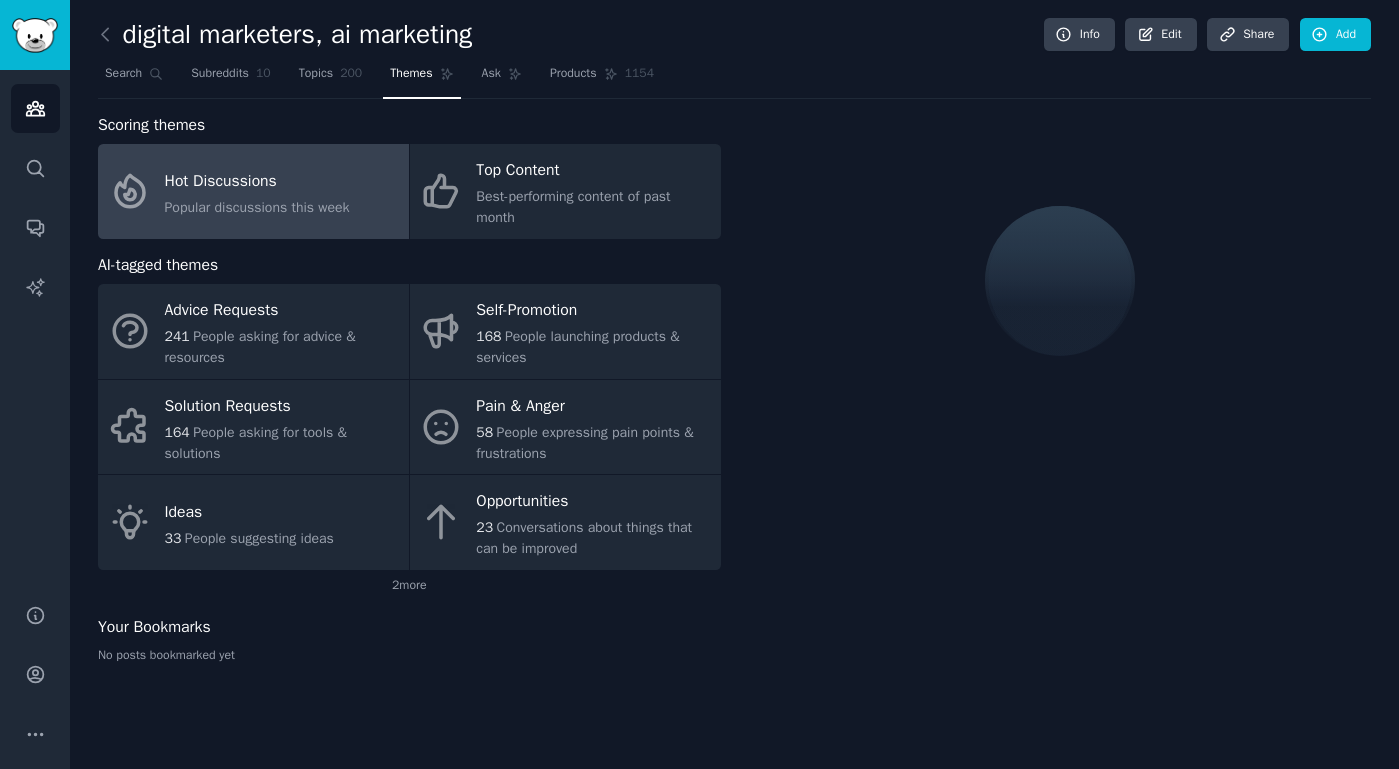 click on "Popular discussions this week" 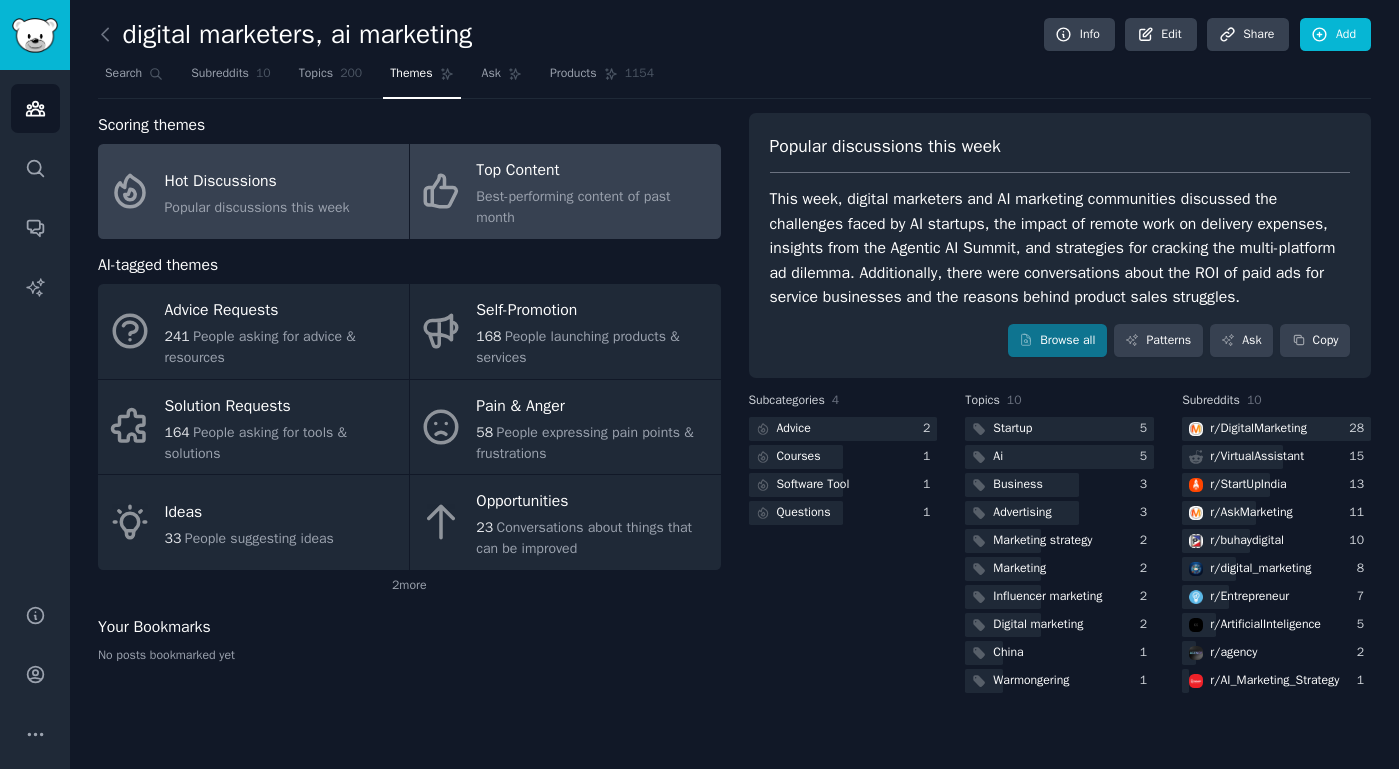 click on "Best-performing content of past month" at bounding box center (593, 207) 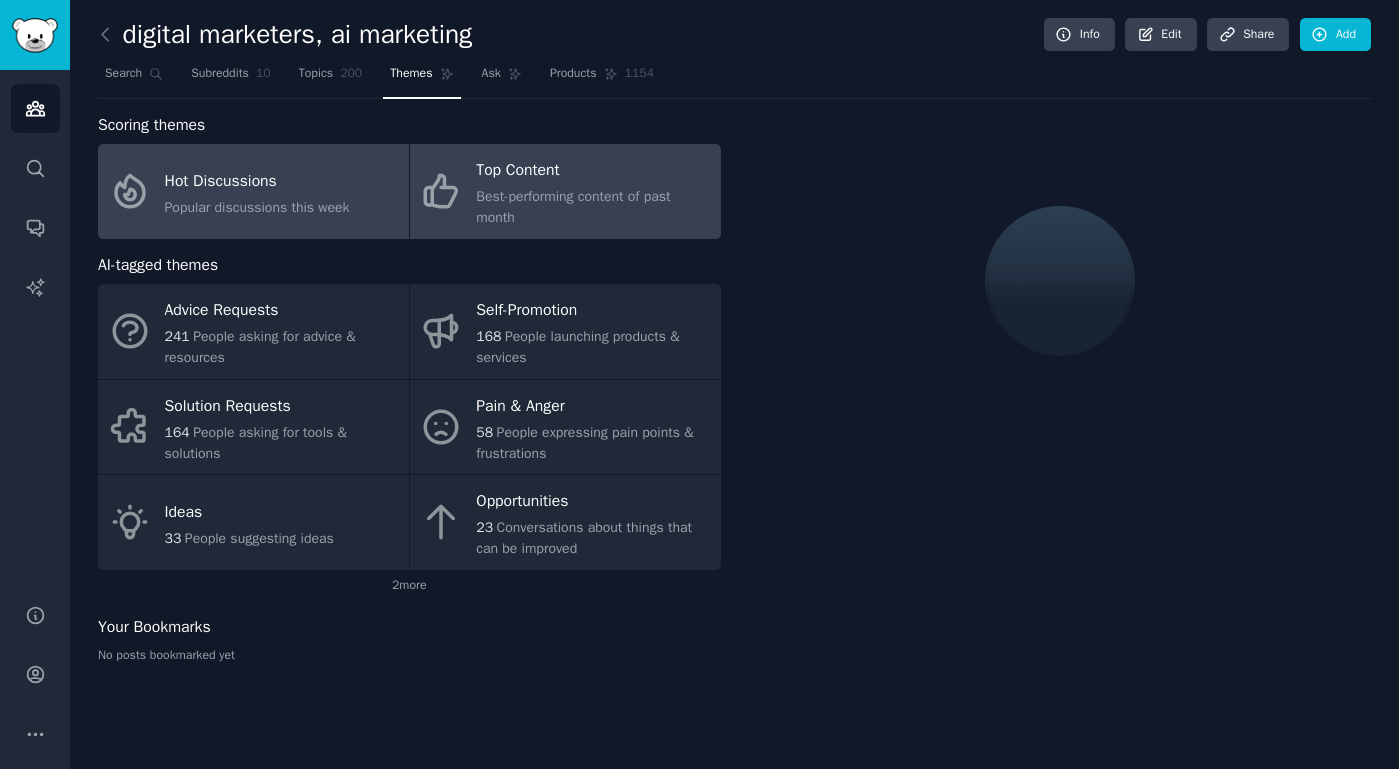 click on "Hot Discussions" at bounding box center [257, 181] 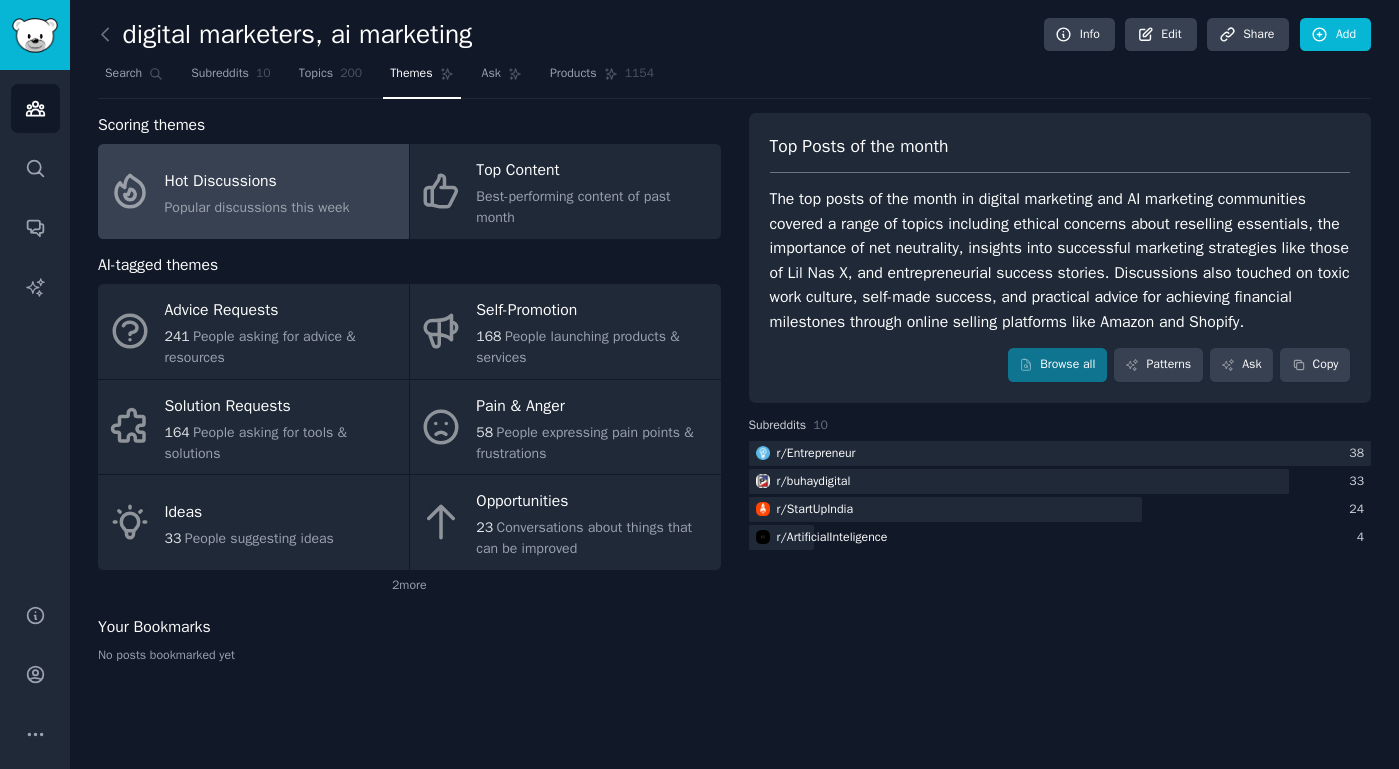click on "Hot Discussions" at bounding box center (257, 181) 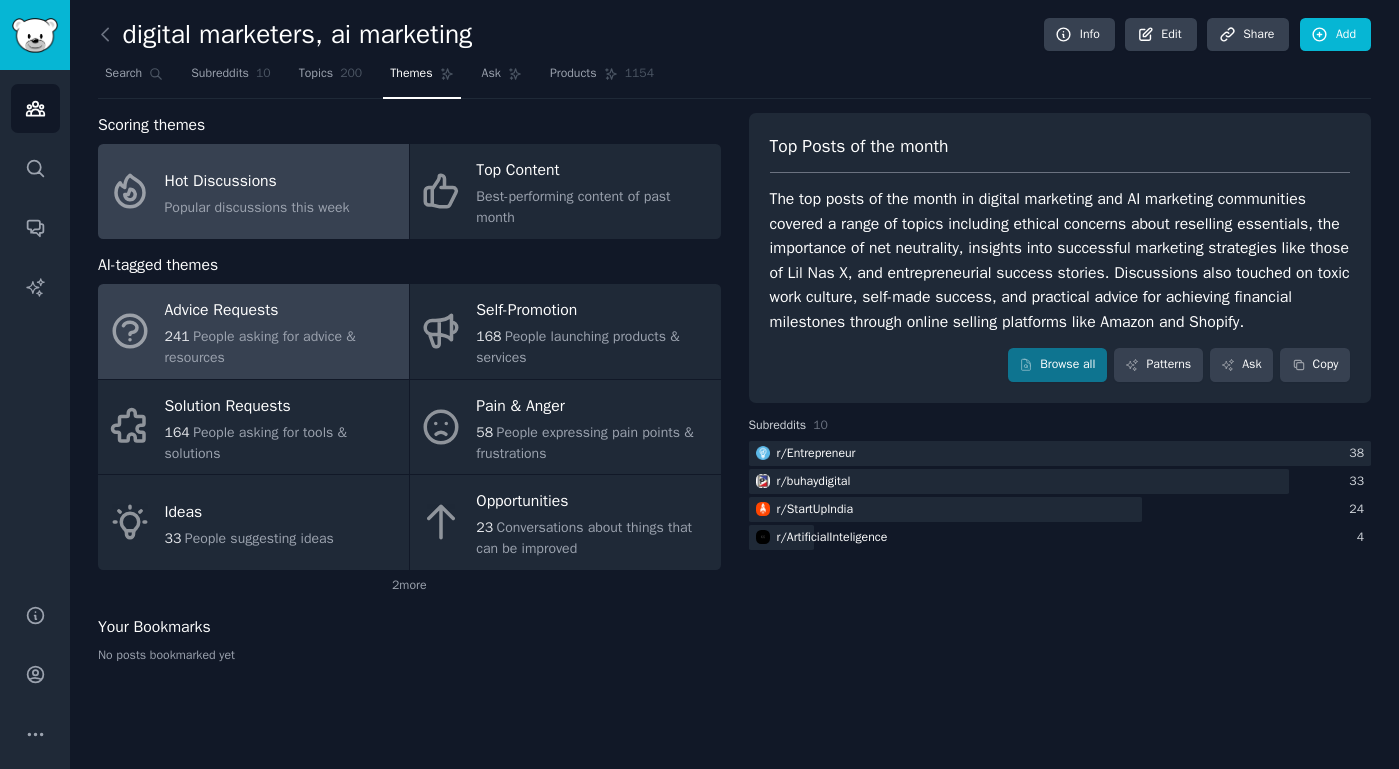 click on "People asking for advice & resources" at bounding box center (260, 347) 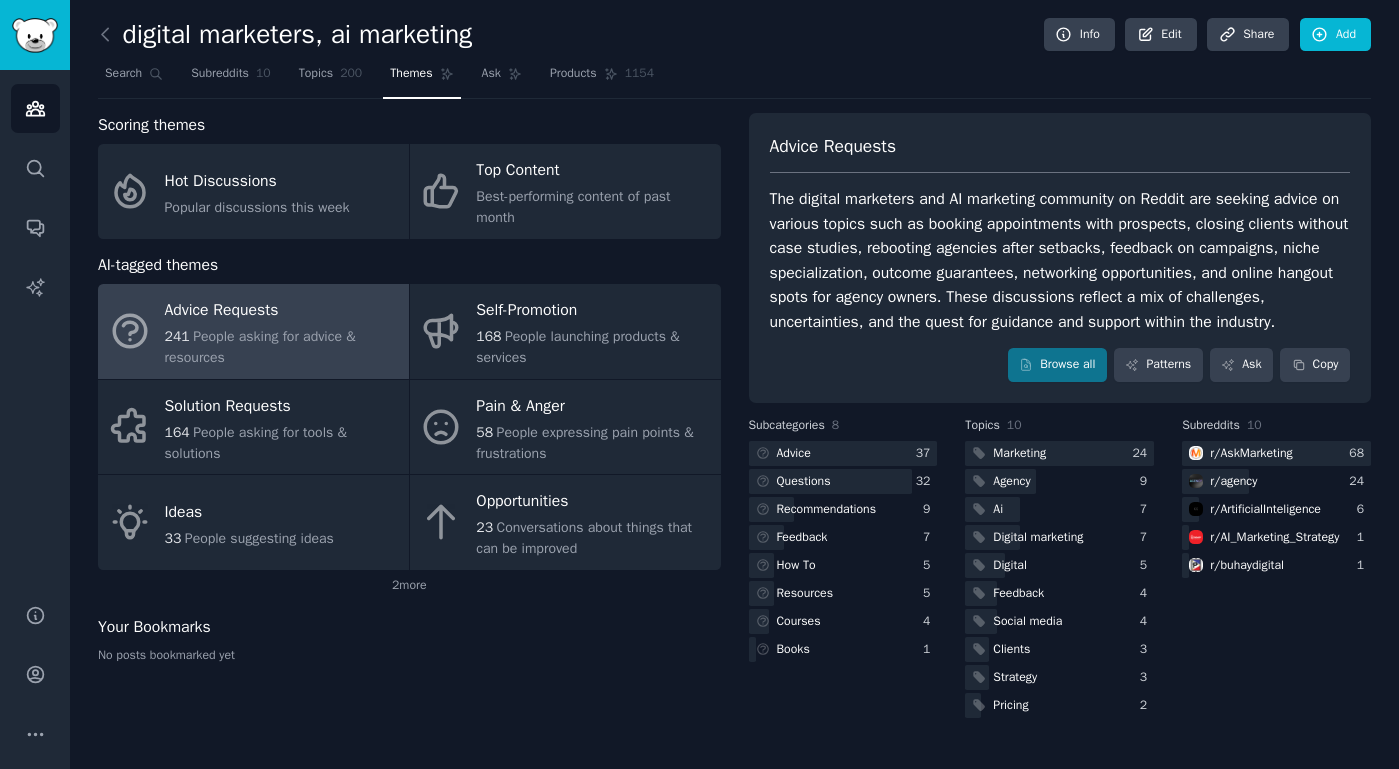 scroll, scrollTop: 4, scrollLeft: 0, axis: vertical 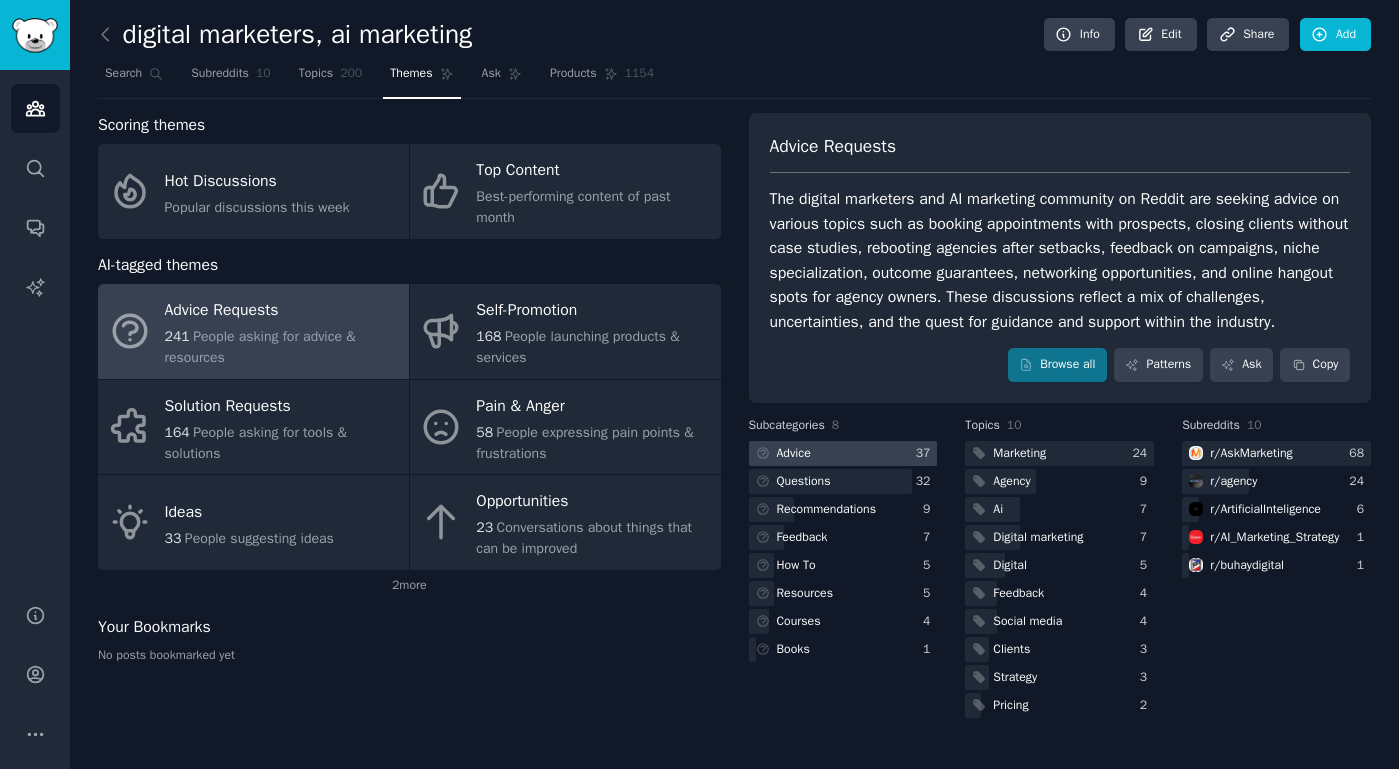 click on "Advice" at bounding box center (782, 453) 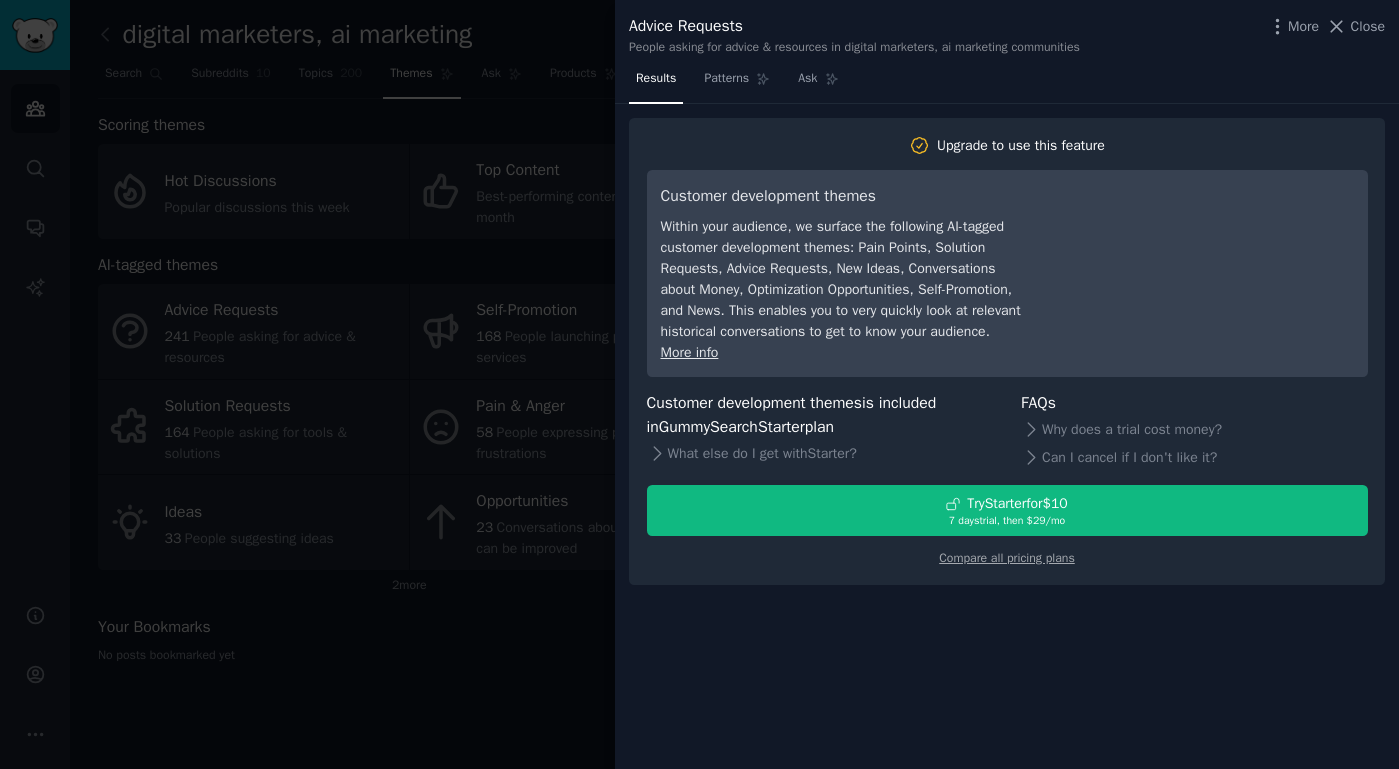 click on "More Close" at bounding box center (1326, 26) 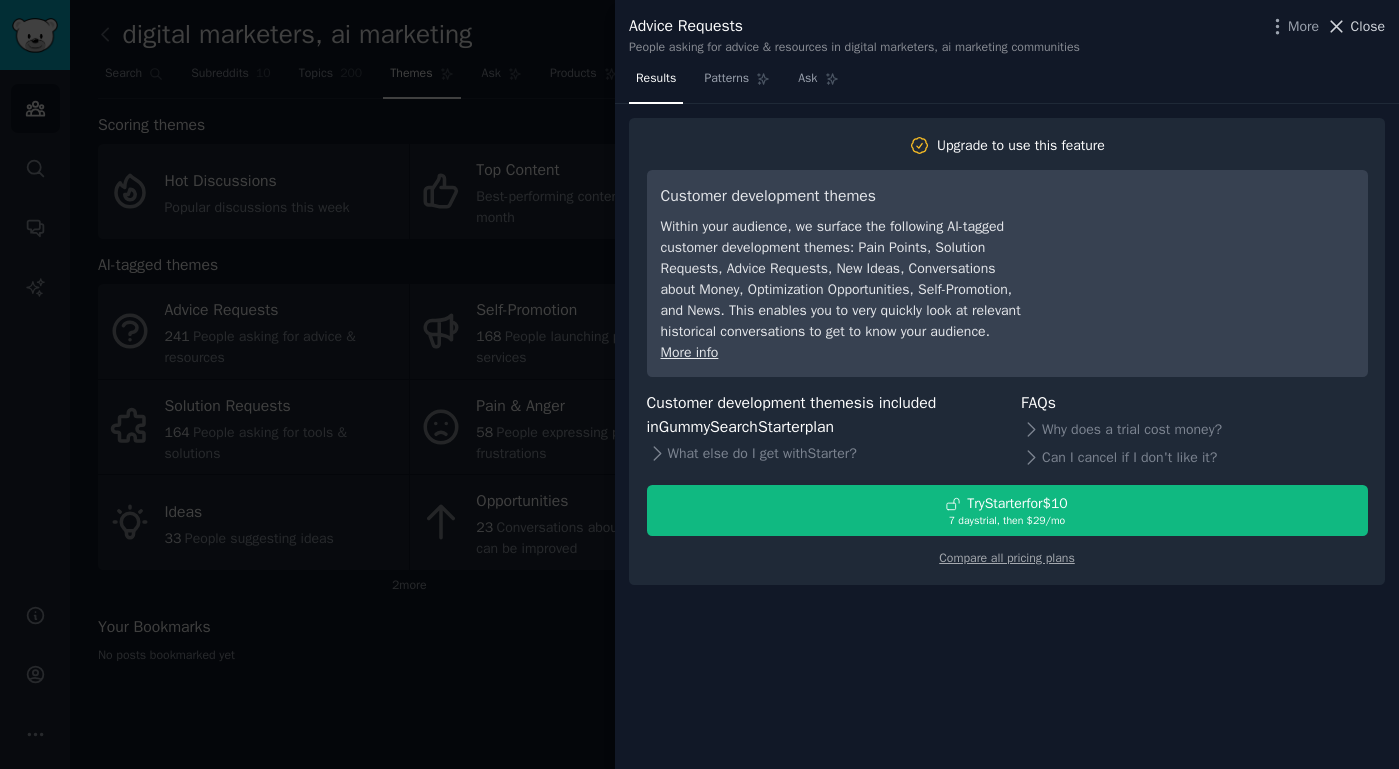 click on "Close" at bounding box center [1368, 26] 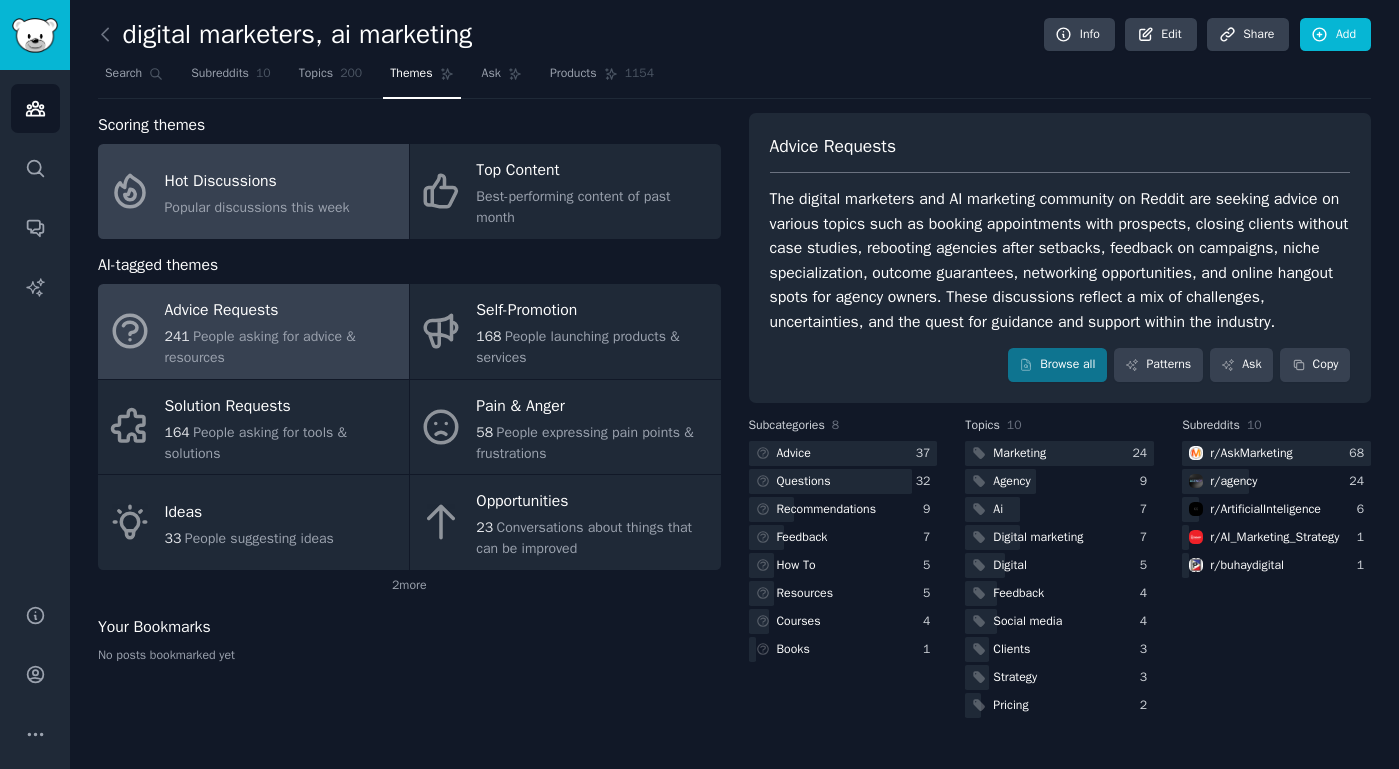 click on "Hot Discussions" at bounding box center [257, 181] 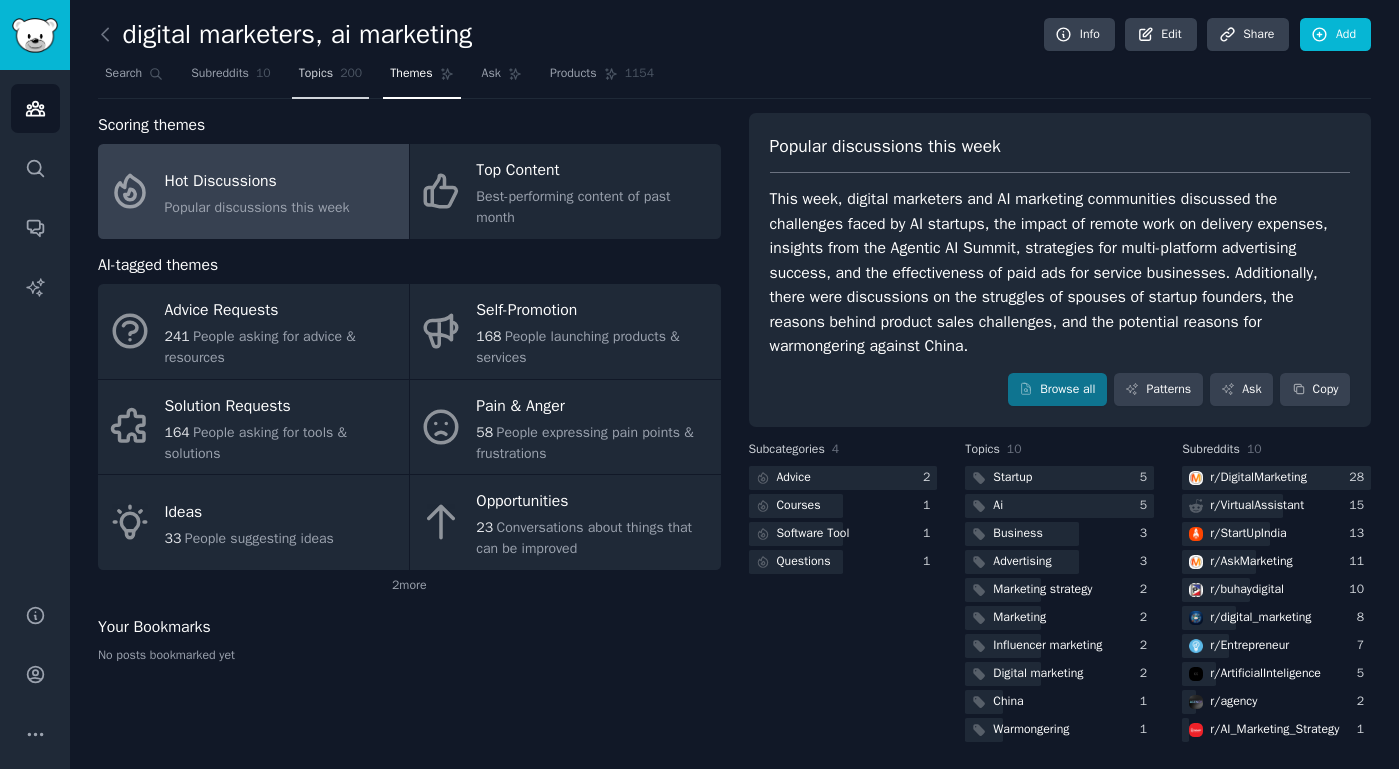 click on "Topics" at bounding box center [316, 74] 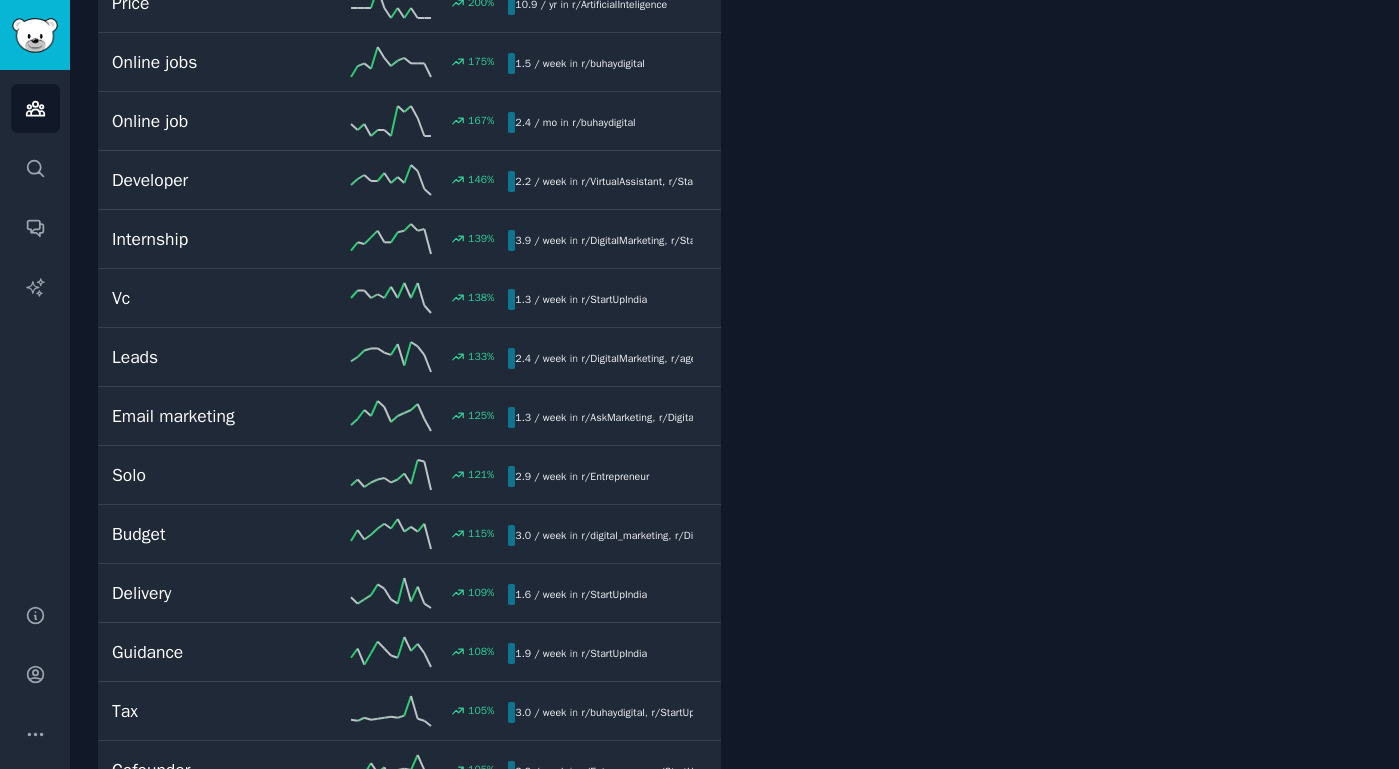 scroll, scrollTop: 1009, scrollLeft: 0, axis: vertical 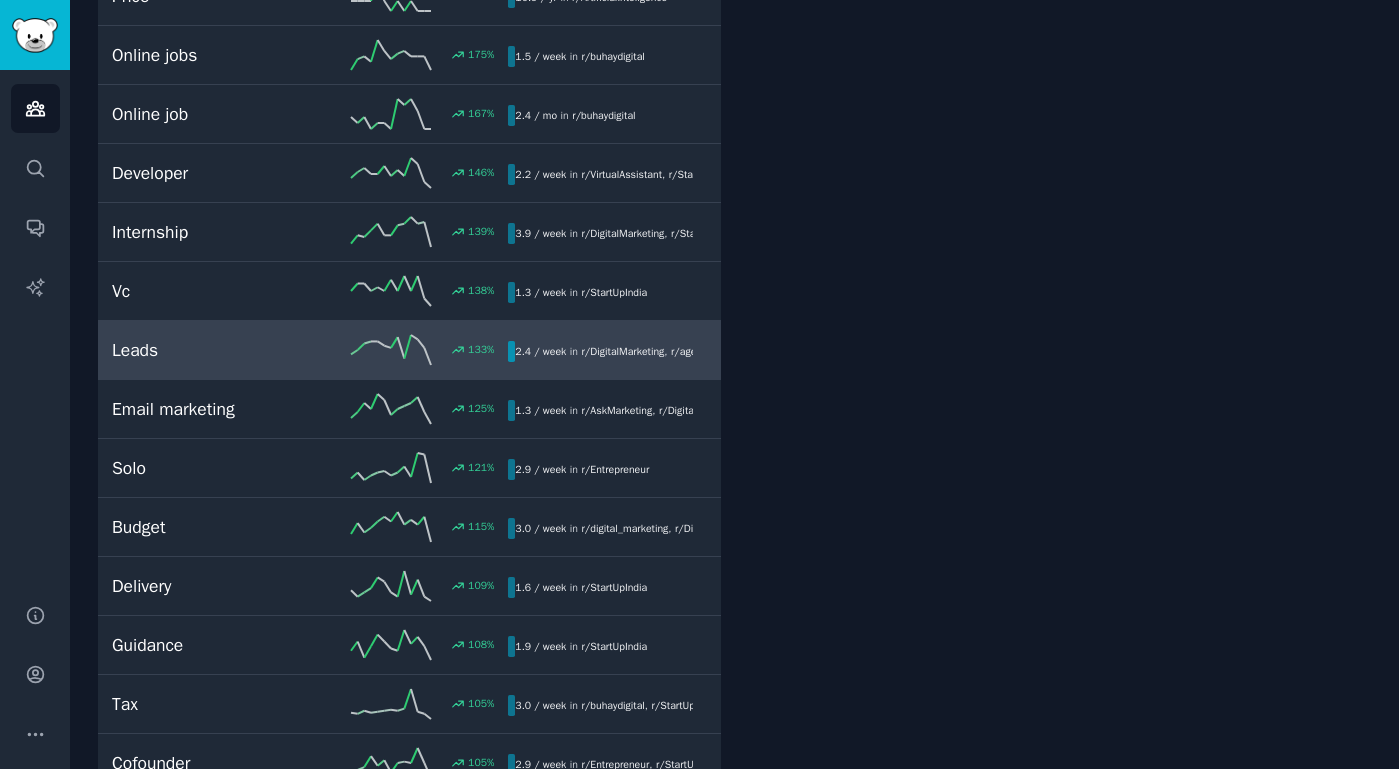 click on "Leads" at bounding box center (211, 350) 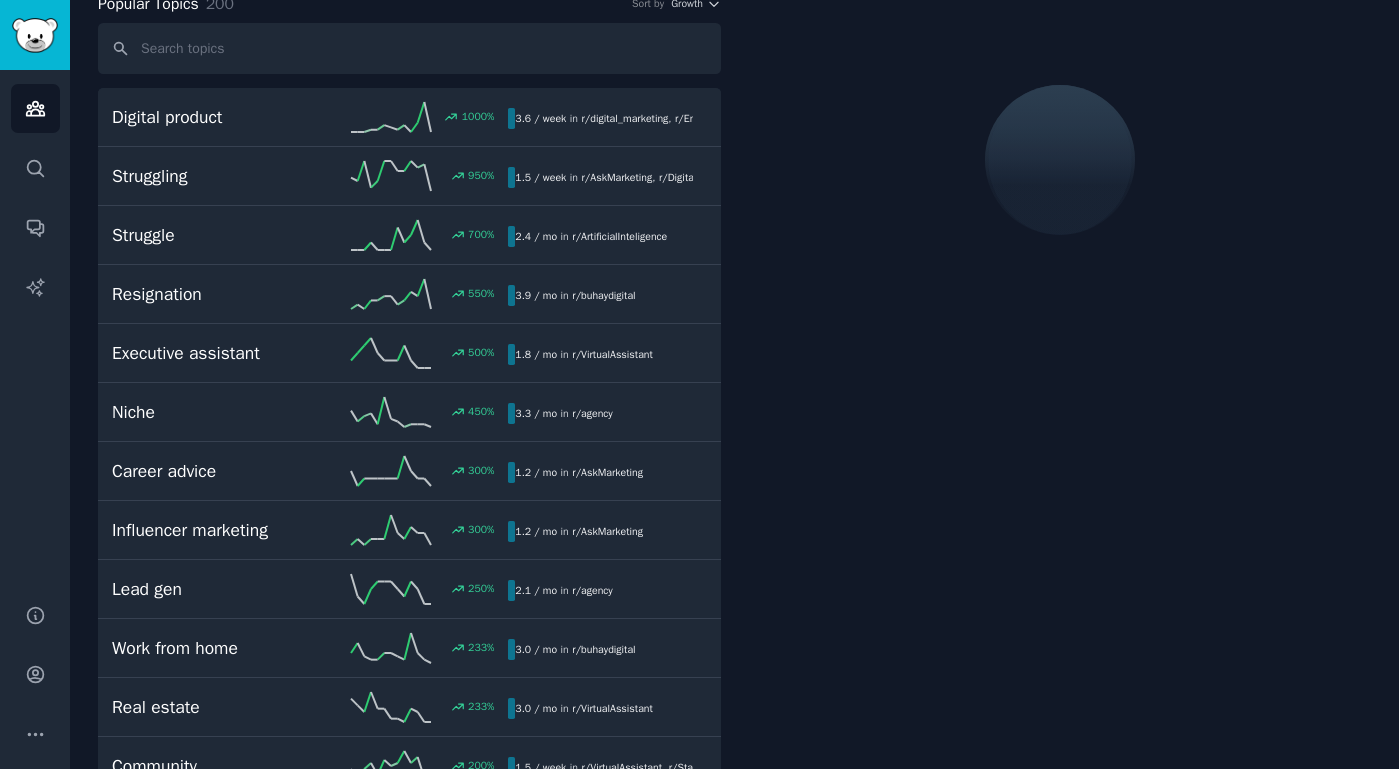 scroll, scrollTop: 112, scrollLeft: 0, axis: vertical 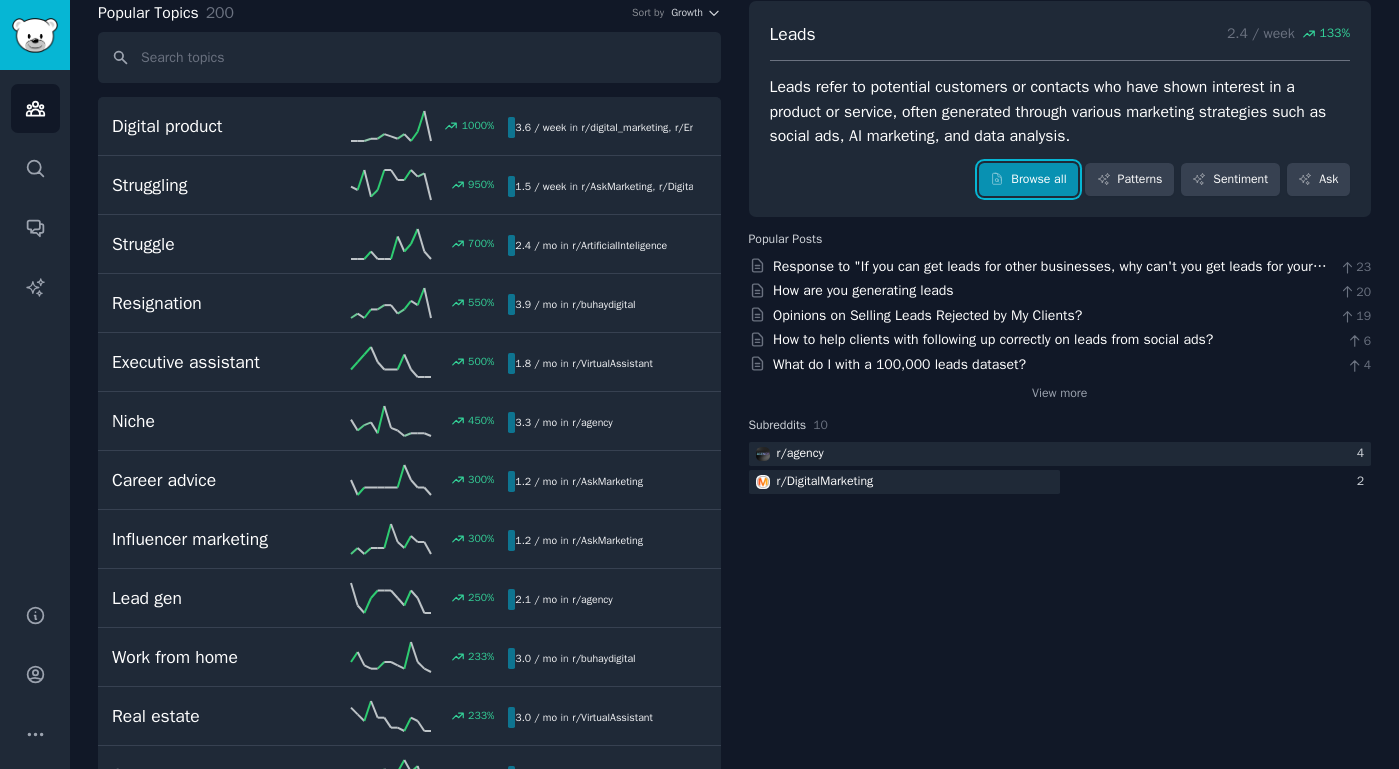 click on "Browse all" at bounding box center [1028, 180] 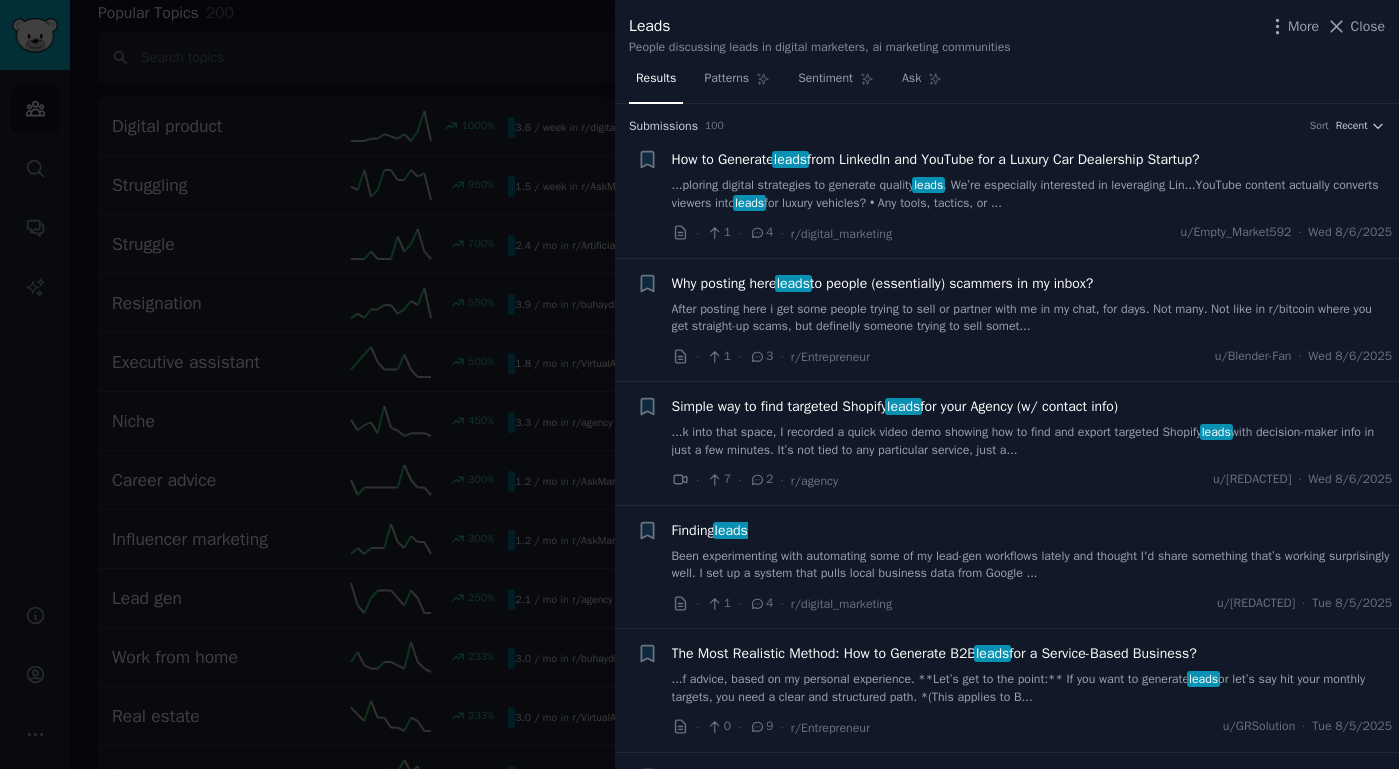 click on "...ploring digital strategies to generate quality leads . We’re especially interested in leveraging Lin...YouTube content actually converts viewers into leads for luxury vehicles? • Any tools, tactics, or ..." at bounding box center (1032, 194) 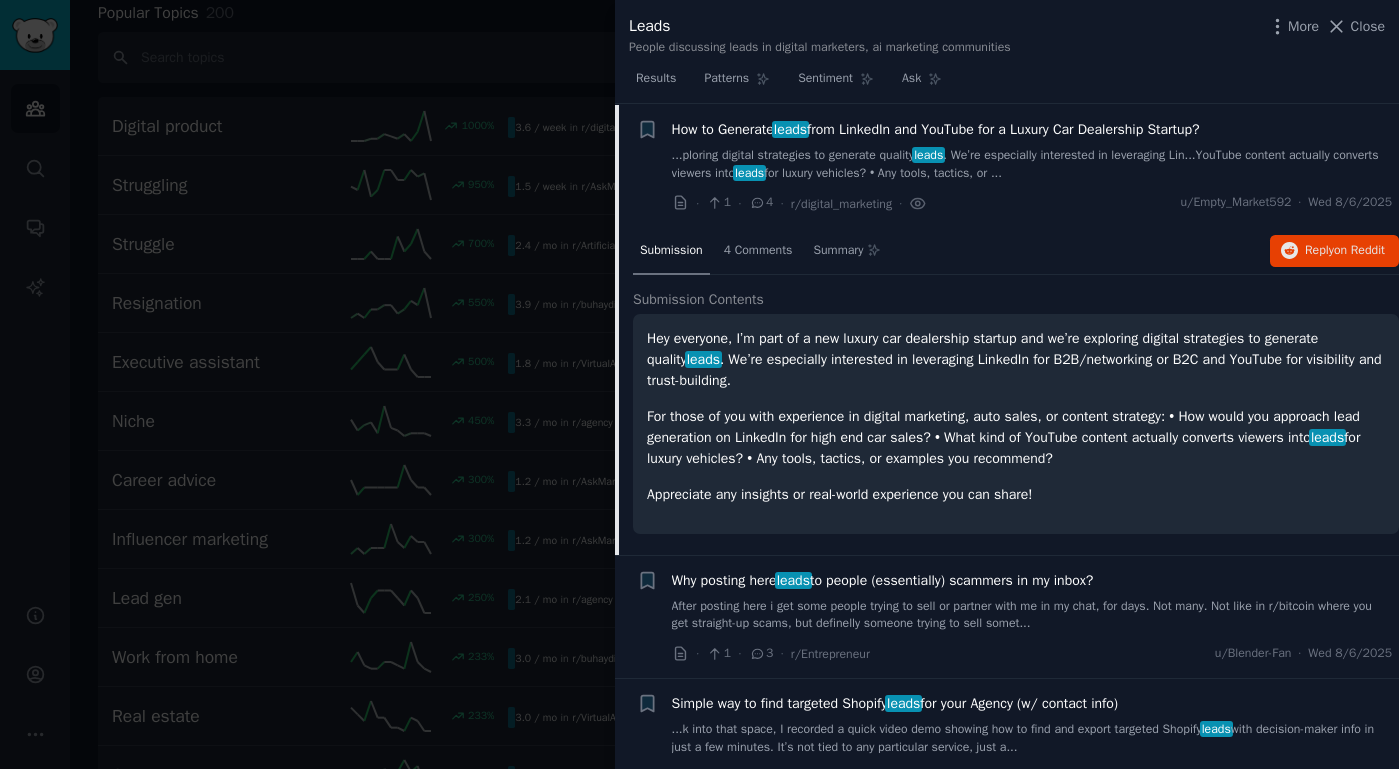 scroll, scrollTop: 31, scrollLeft: 0, axis: vertical 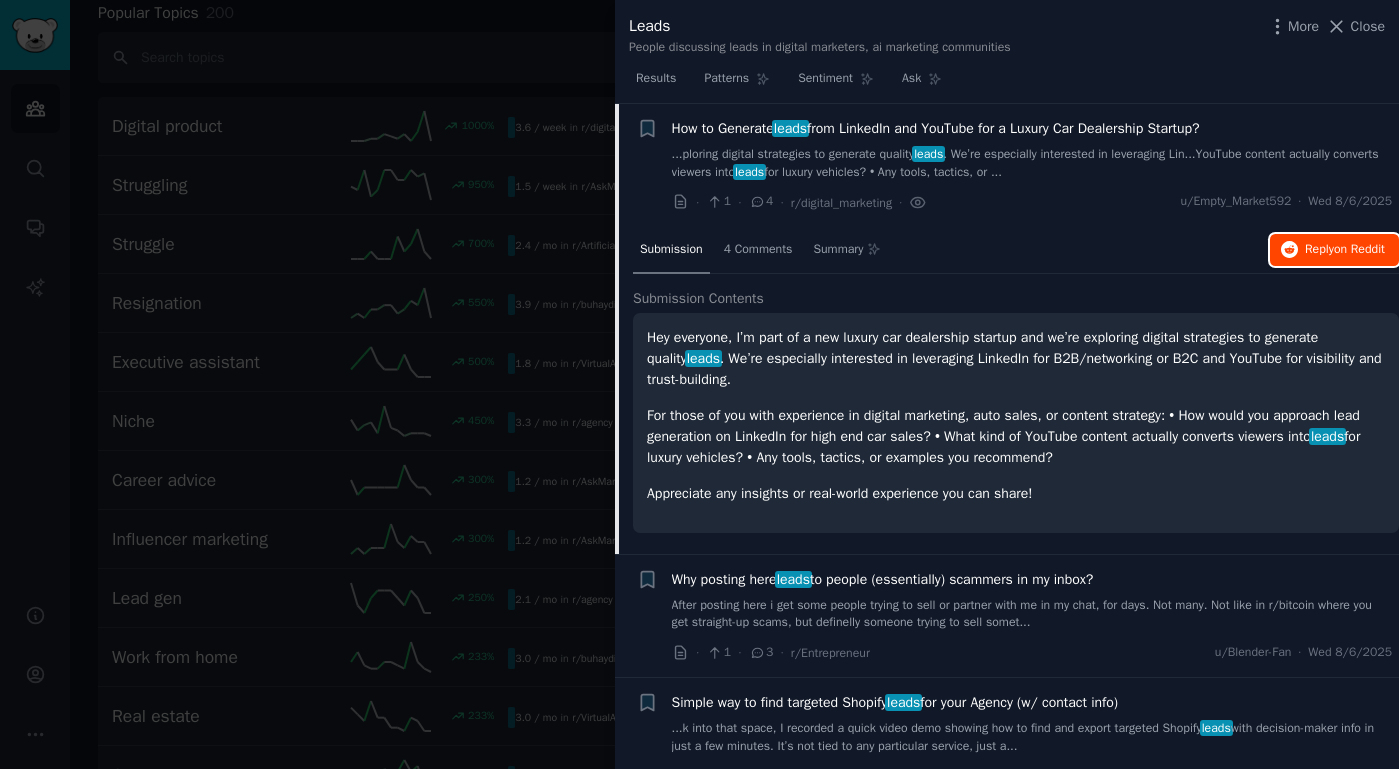 click on "Reply  on Reddit" at bounding box center [1345, 250] 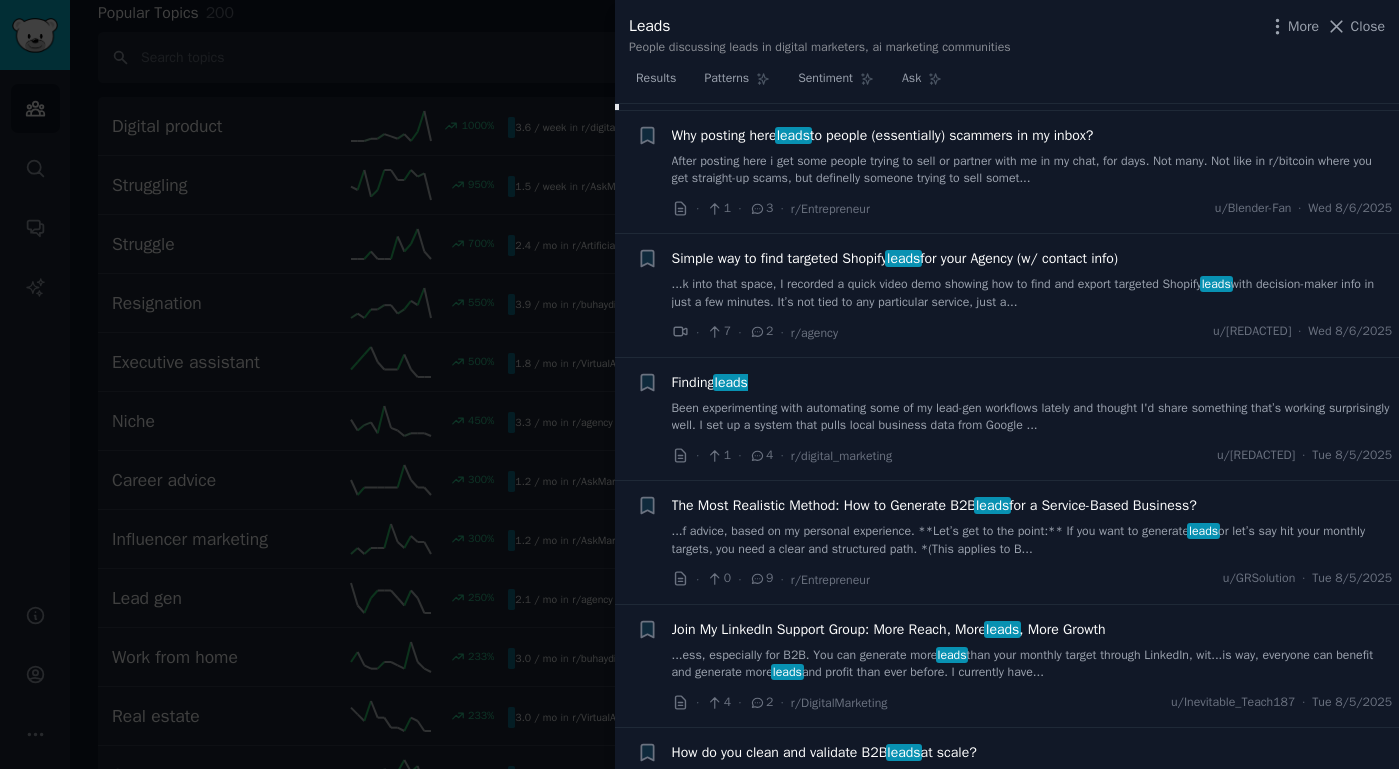 scroll, scrollTop: 561, scrollLeft: 0, axis: vertical 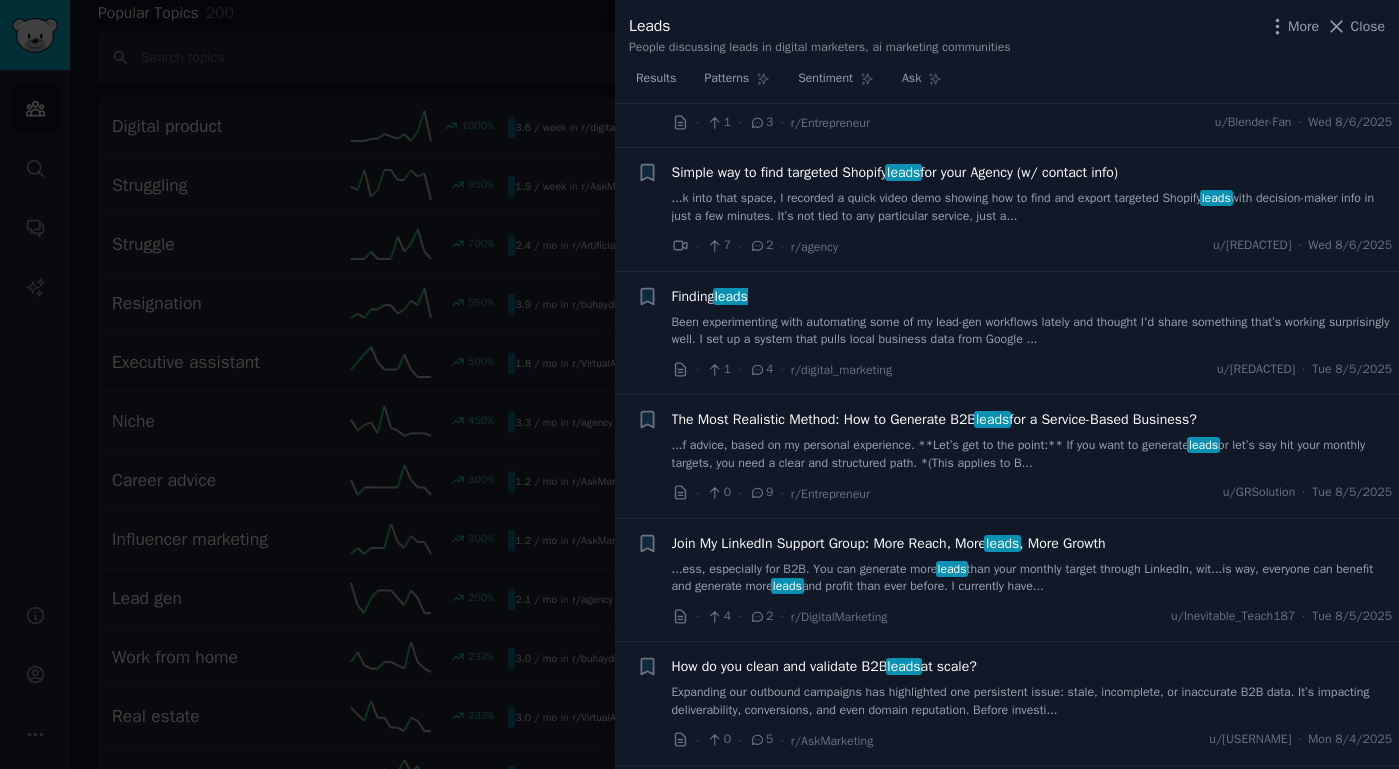 click on "Been experimenting with automating some of my lead-gen workflows lately and thought I'd share something that’s working surprisingly well.
I set up a system that pulls local business data from Google ..." at bounding box center (1032, 331) 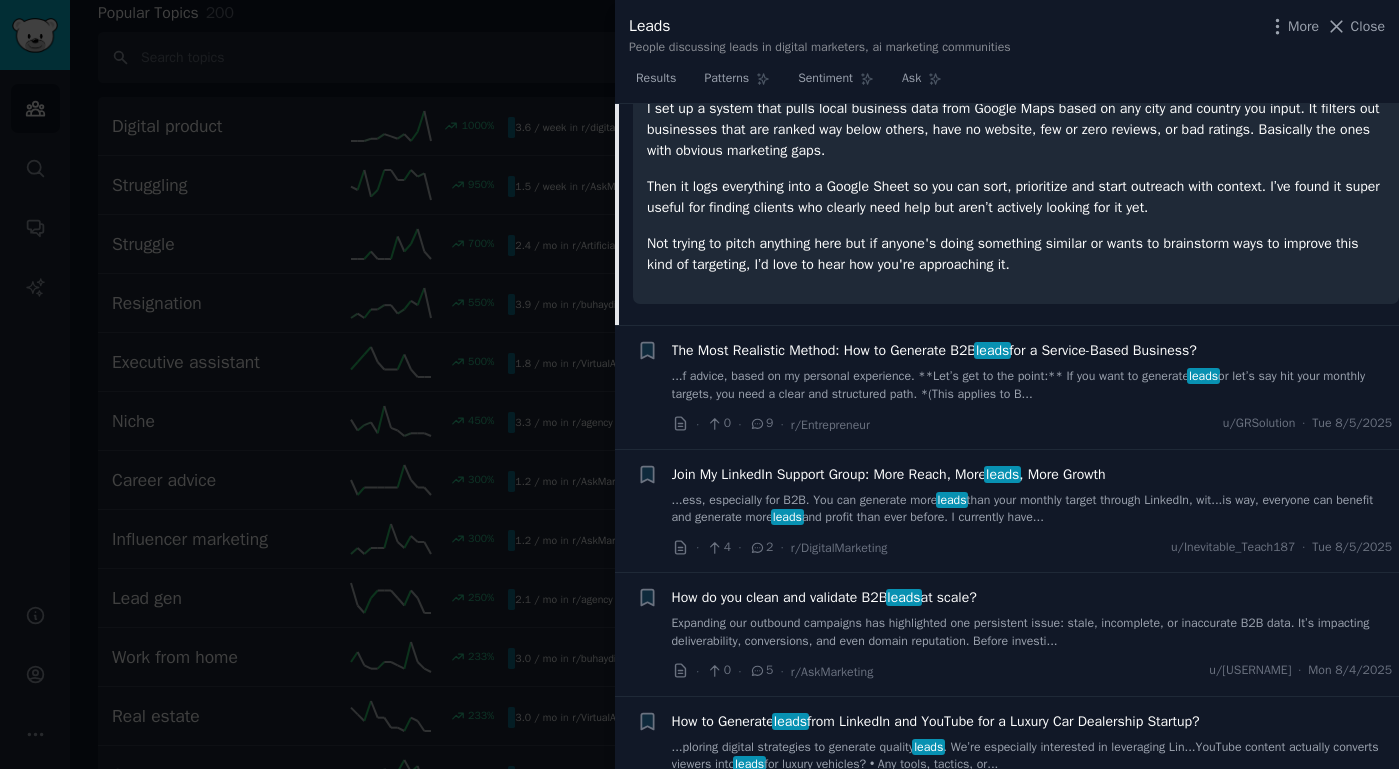 scroll, scrollTop: 698, scrollLeft: 0, axis: vertical 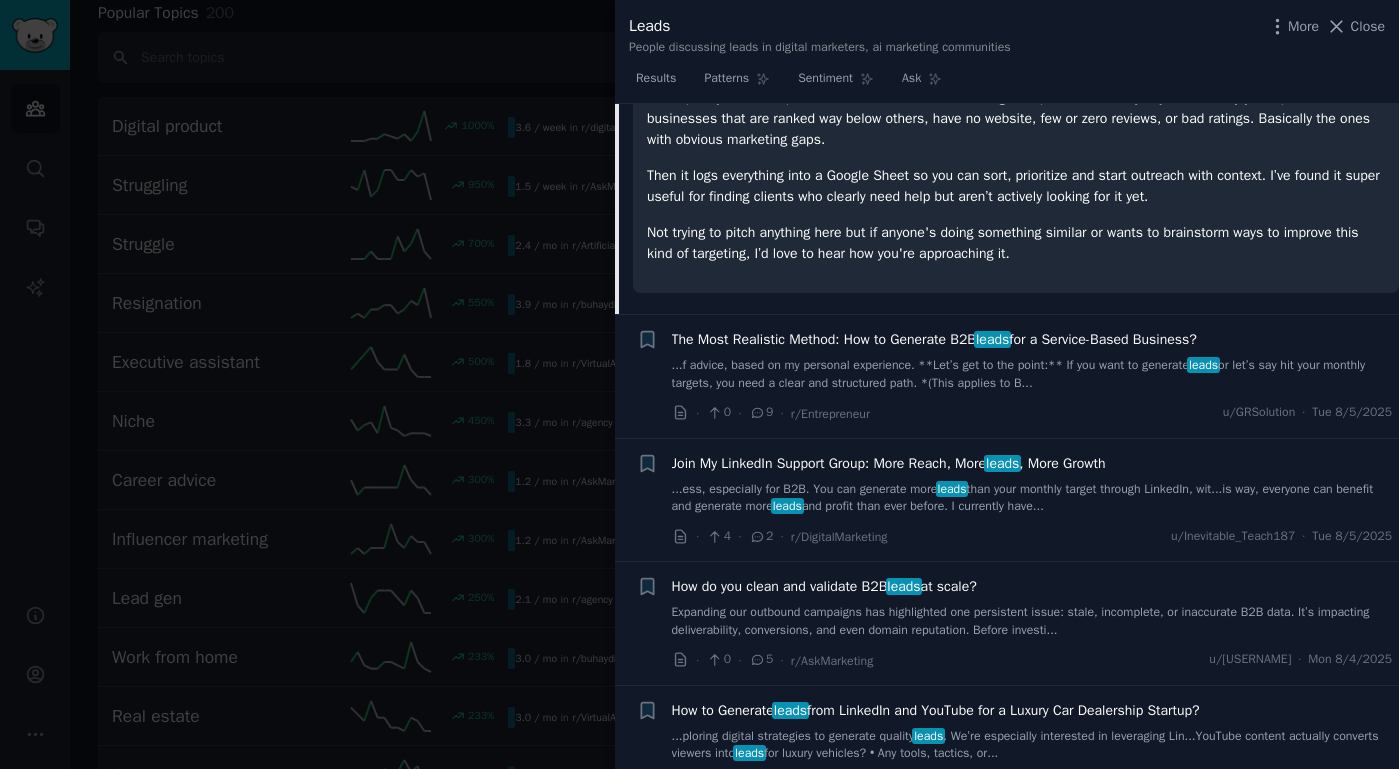 click on "...f advice, based on my personal experience.
**Let’s get to the point:**
If you want to generate  leads  or let’s say hit your monthly targets, you need a clear and structured path. *(This applies to B..." at bounding box center [1032, 374] 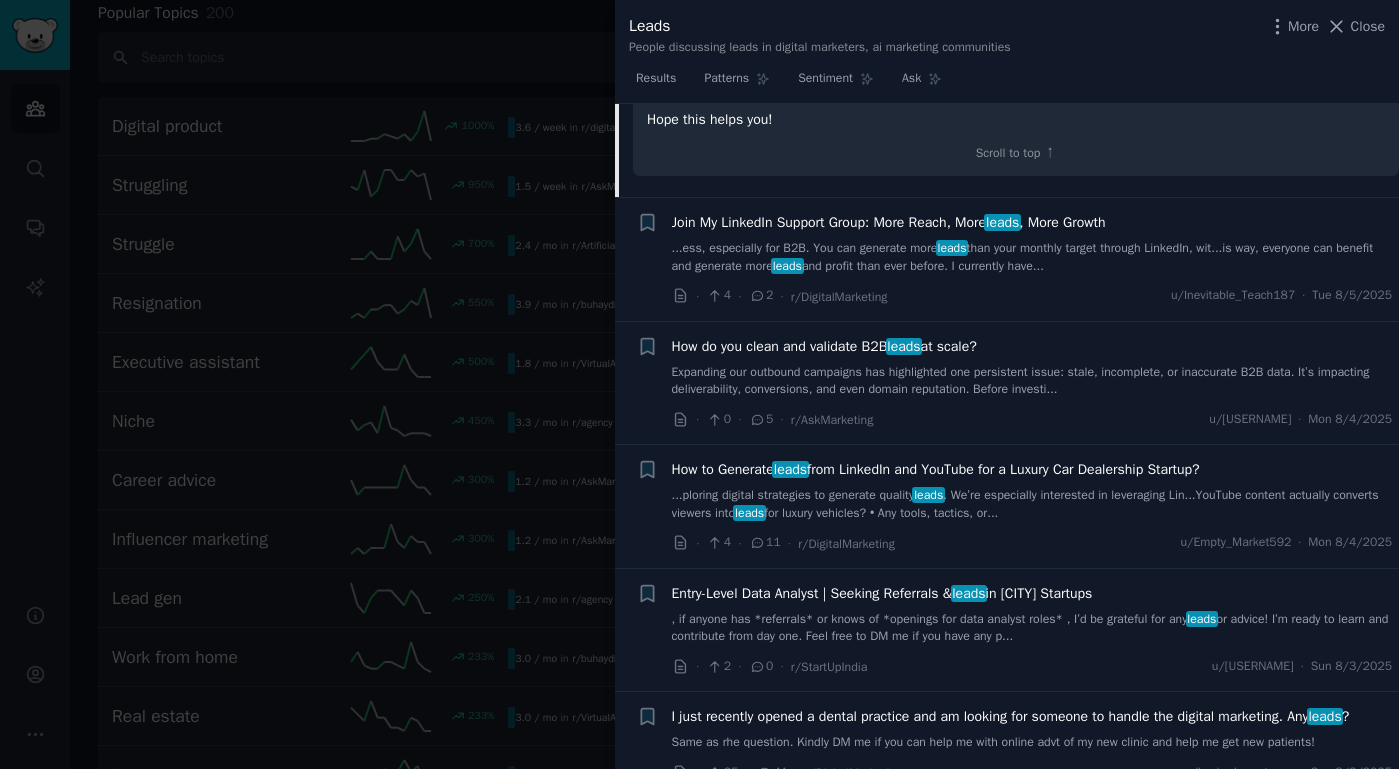 scroll, scrollTop: 1468, scrollLeft: 0, axis: vertical 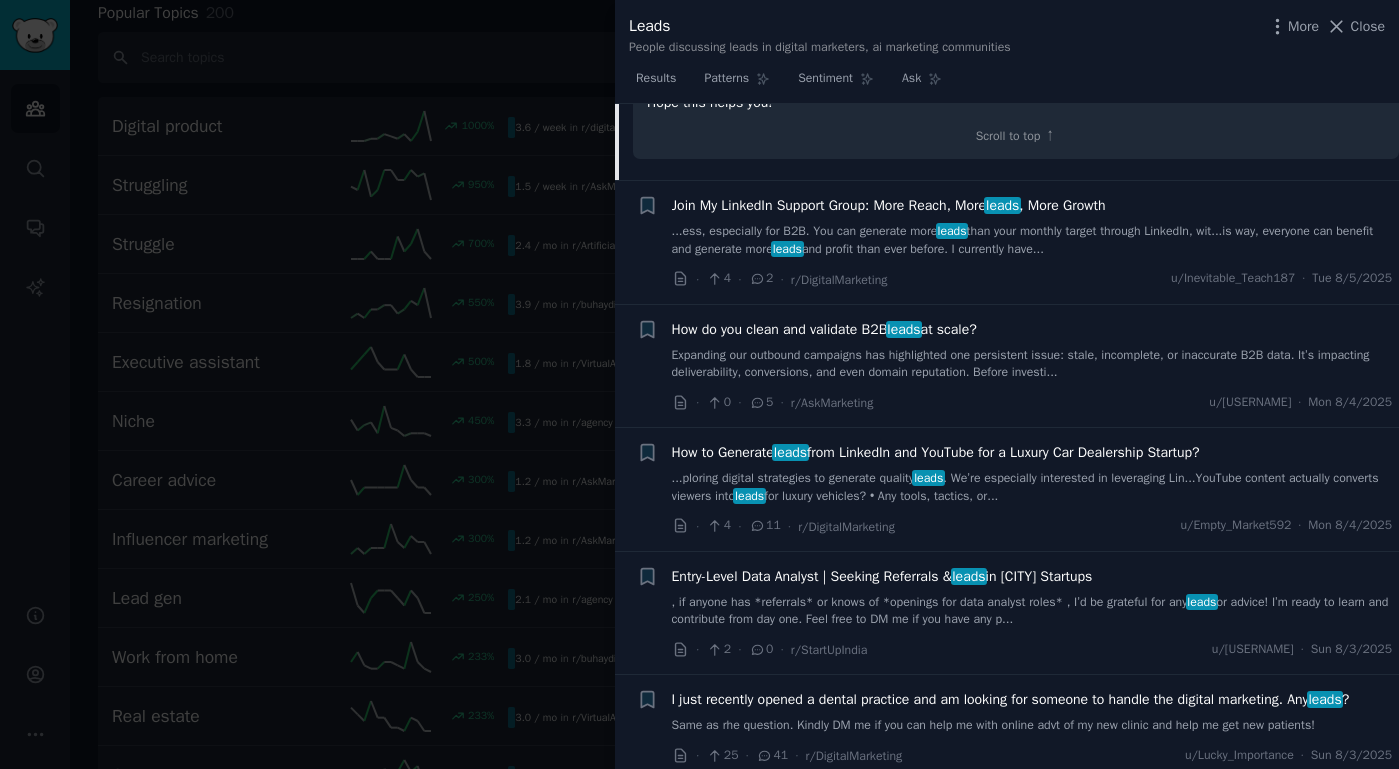 click on "Expanding our outbound campaigns has highlighted one persistent issue: stale, incomplete, or inaccurate B2B data. It’s impacting deliverability, conversions, and even domain reputation. Before investi..." at bounding box center [1032, 364] 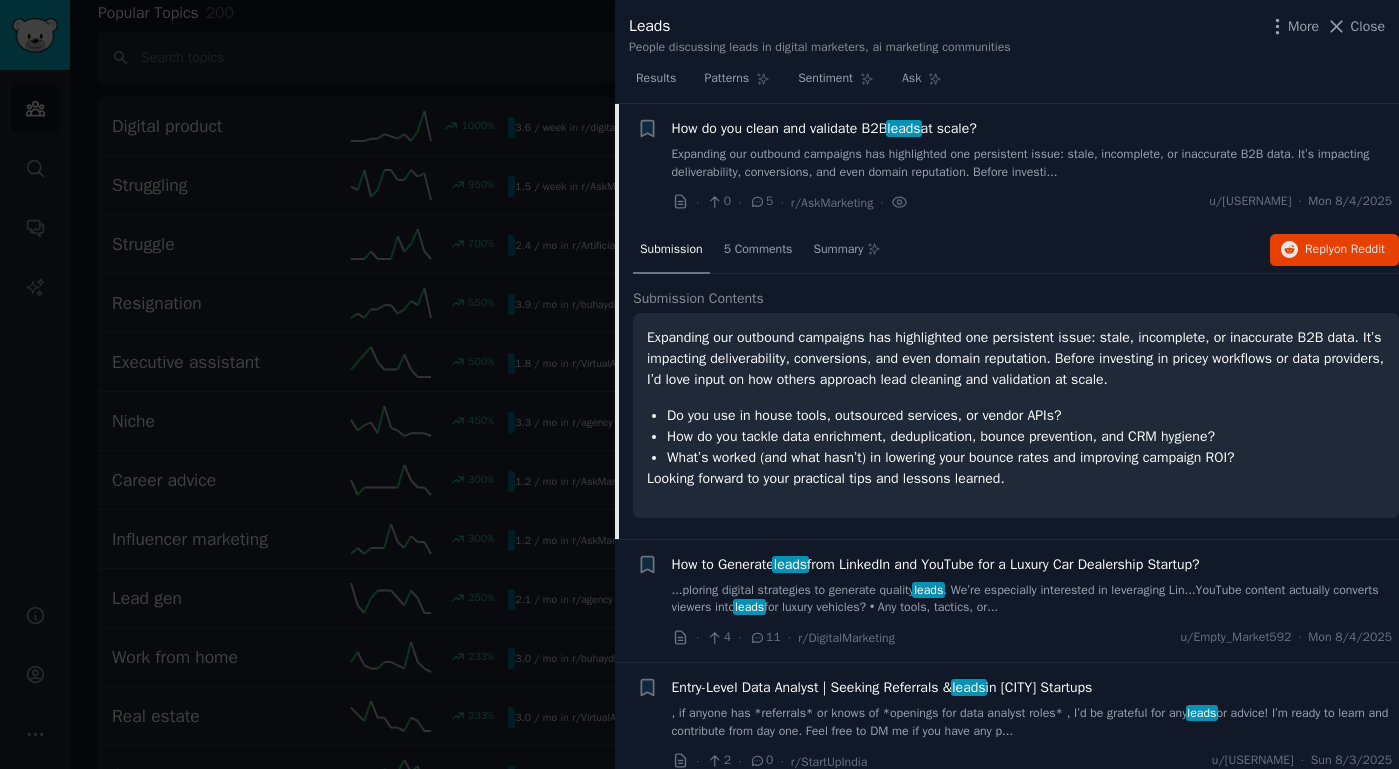 scroll, scrollTop: 740, scrollLeft: 0, axis: vertical 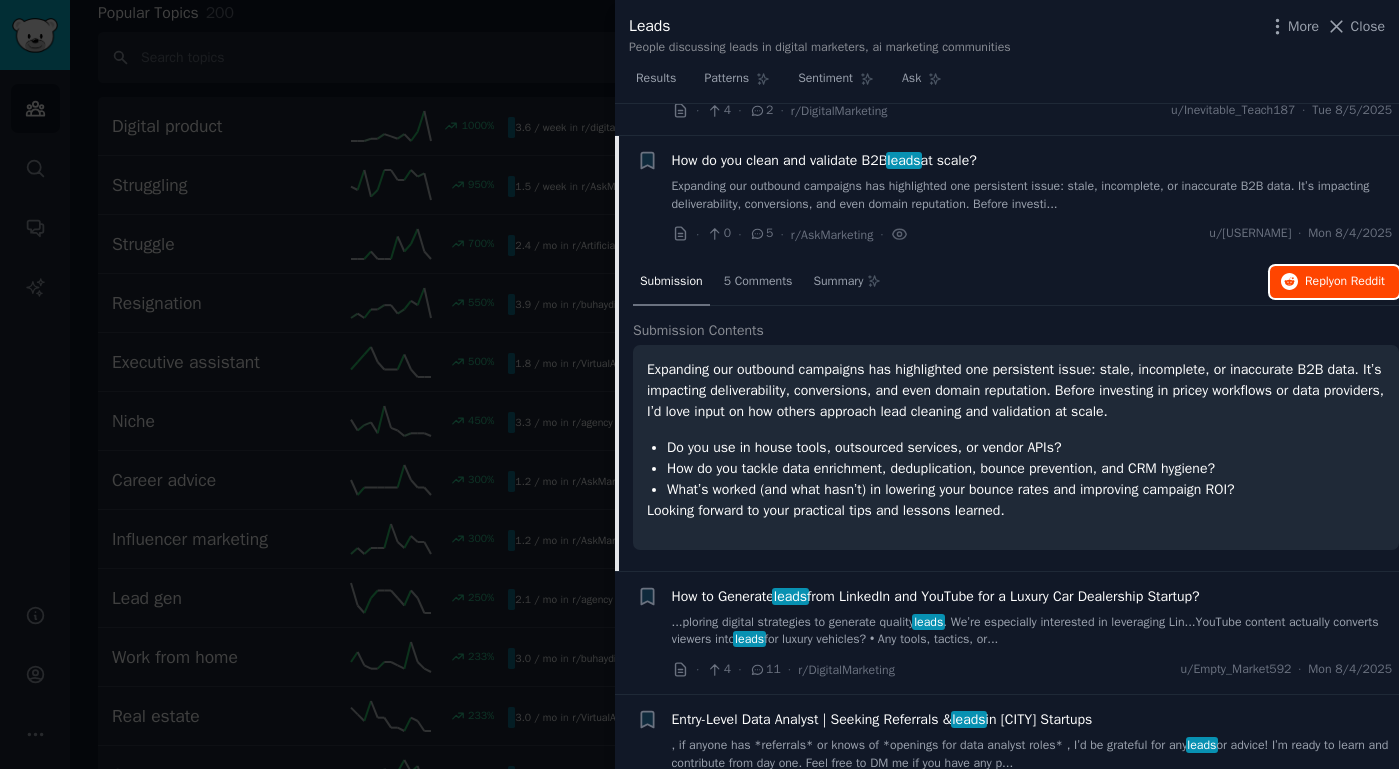 click 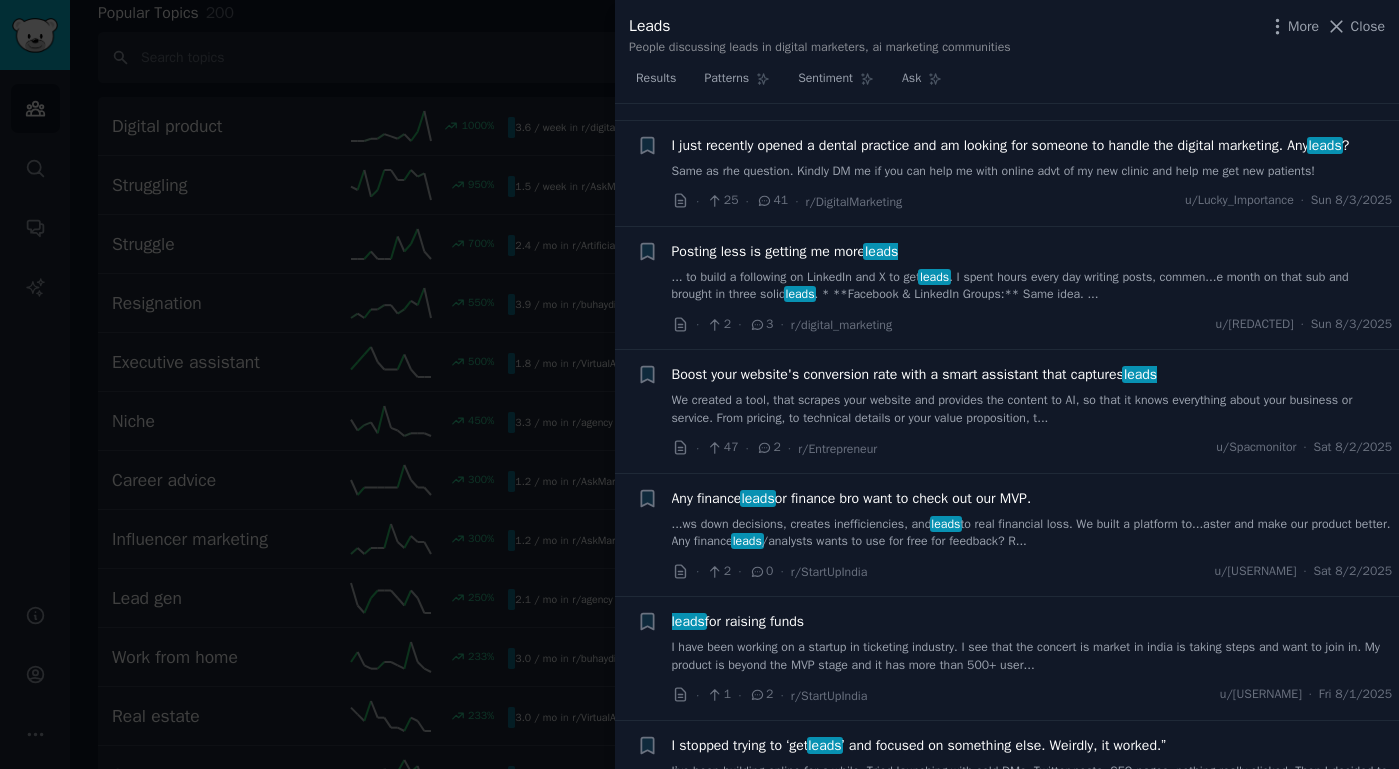 scroll, scrollTop: 1441, scrollLeft: 0, axis: vertical 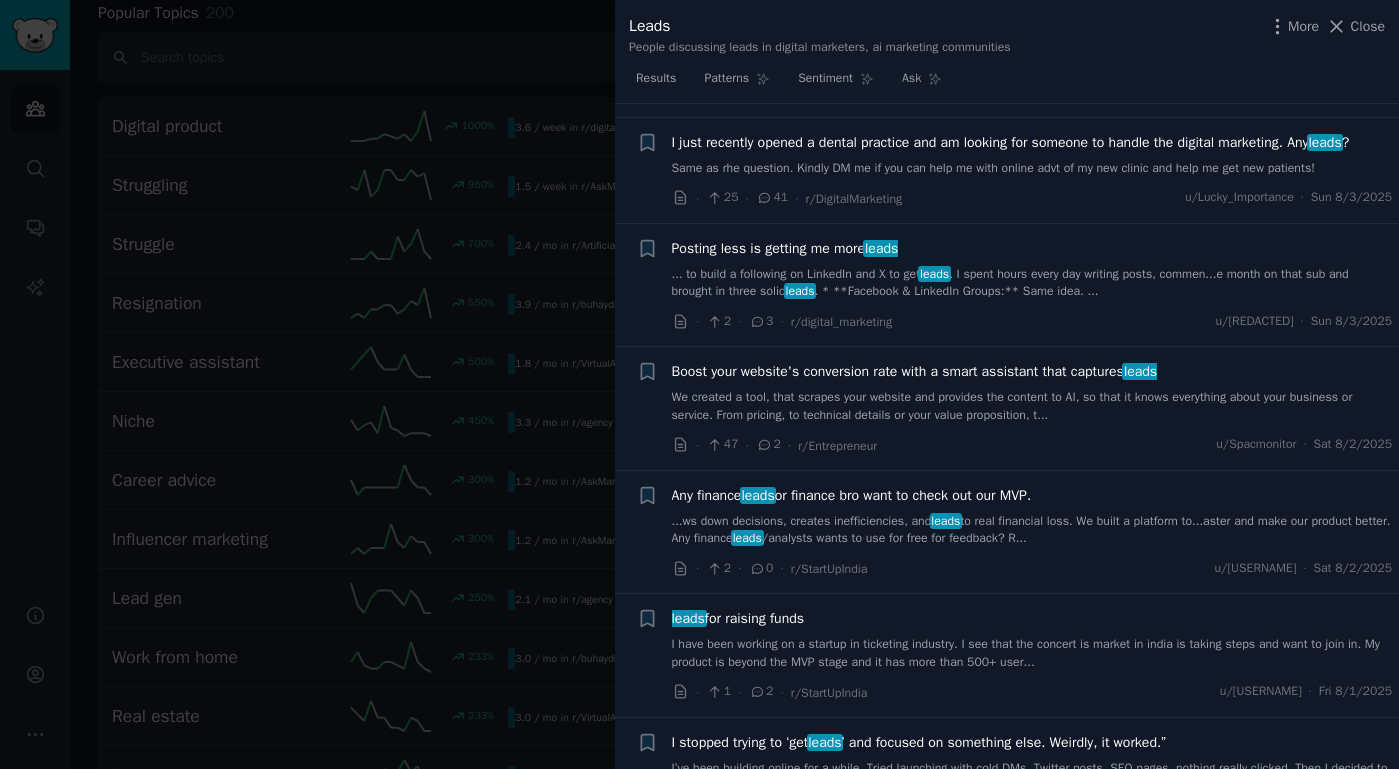 click on "We created a tool, that scrapes your website and provides the content to AI, so that it knows everything about your business or service. From pricing, to technical details or your value proposition, t..." at bounding box center [1032, 406] 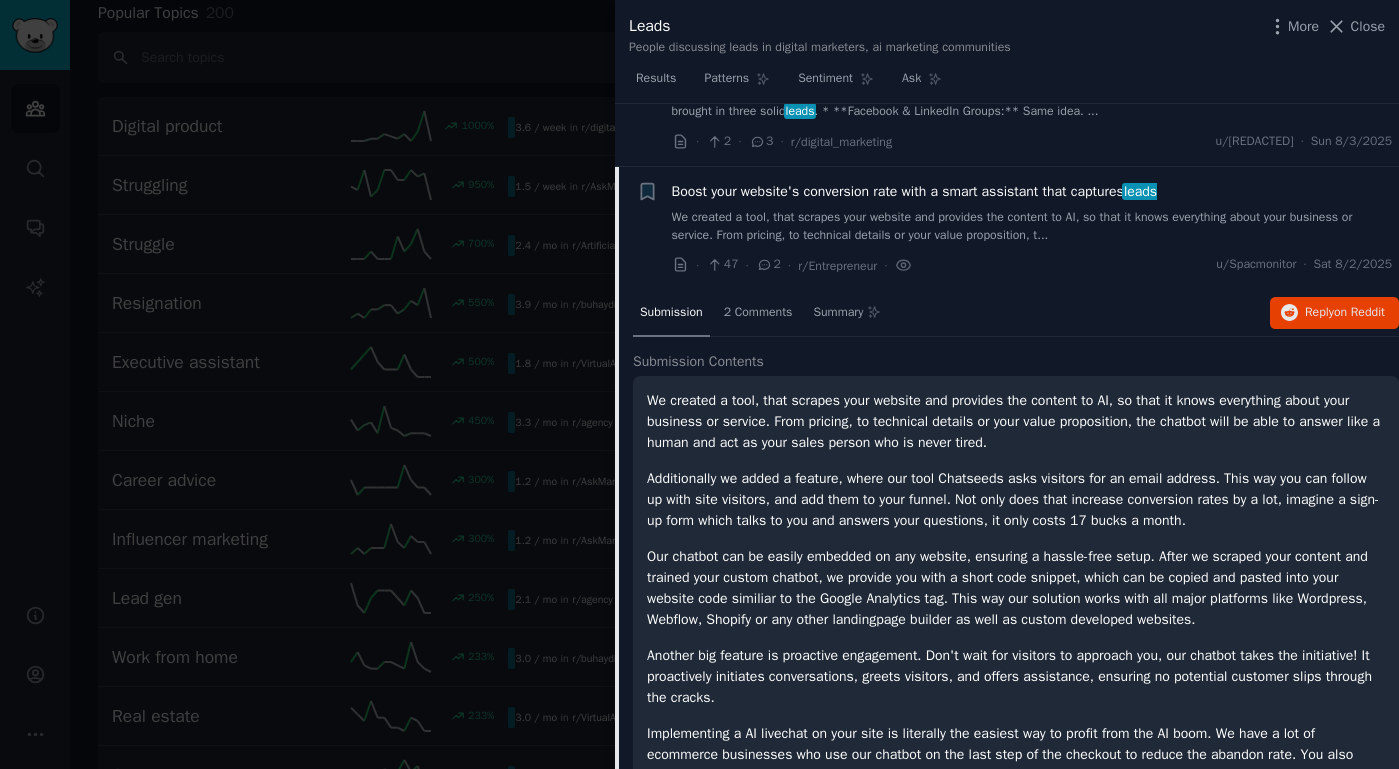 scroll, scrollTop: 1393, scrollLeft: 0, axis: vertical 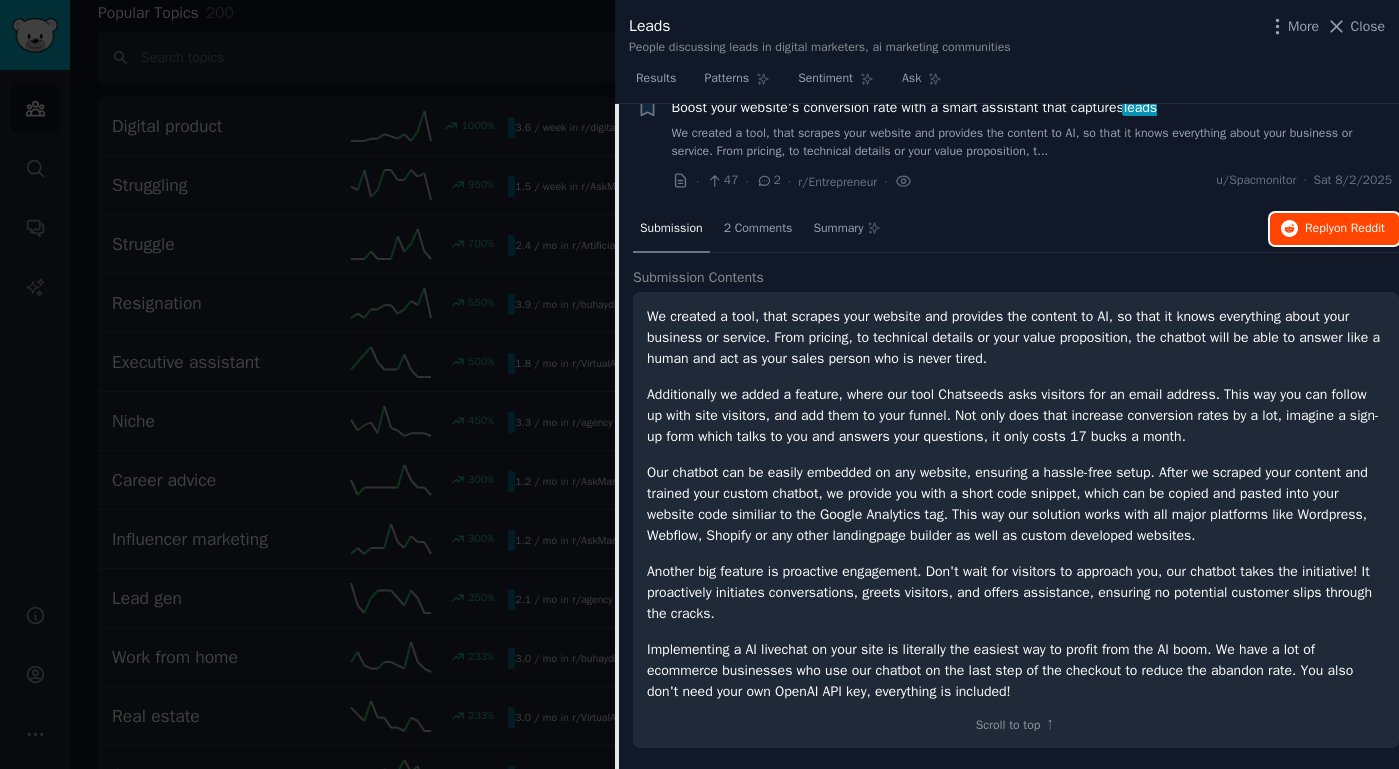 click on "Reply  on Reddit" at bounding box center [1345, 229] 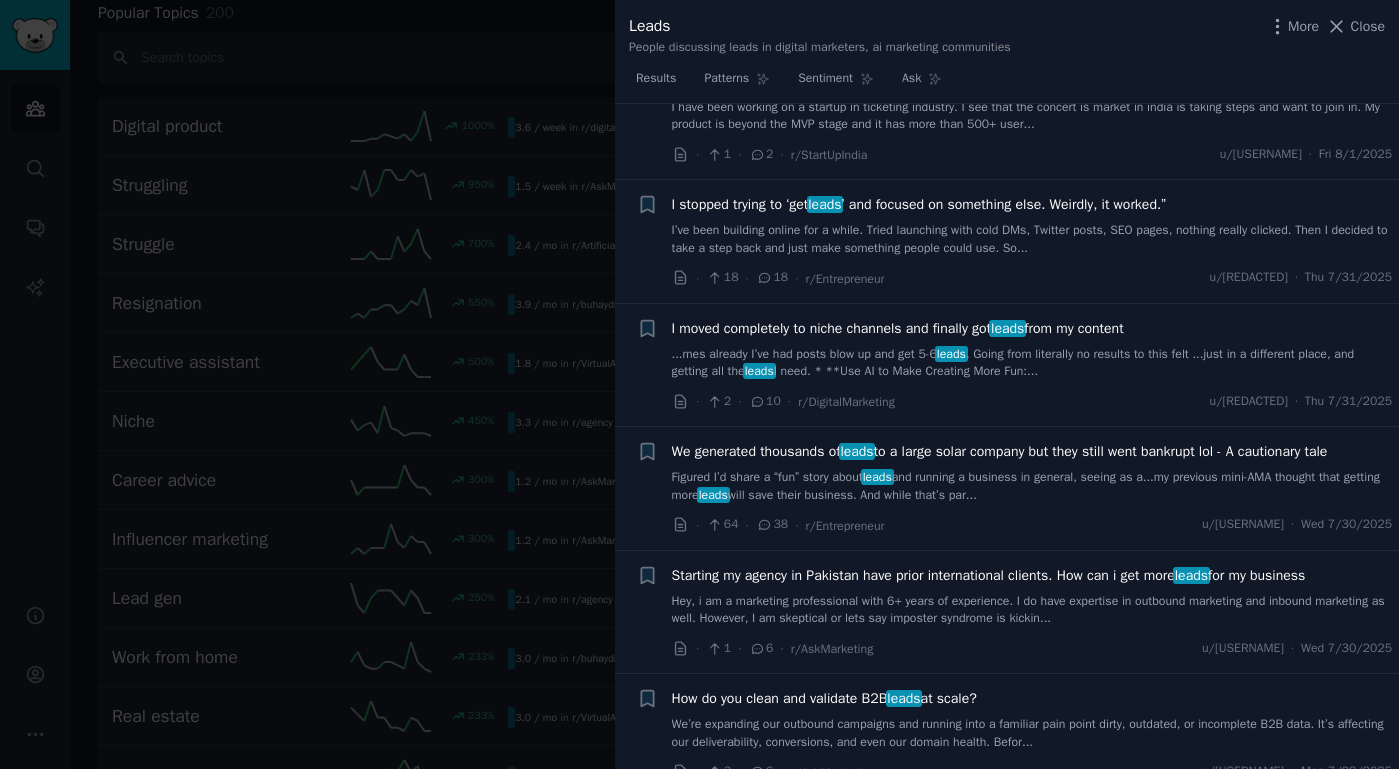 scroll, scrollTop: 2232, scrollLeft: 0, axis: vertical 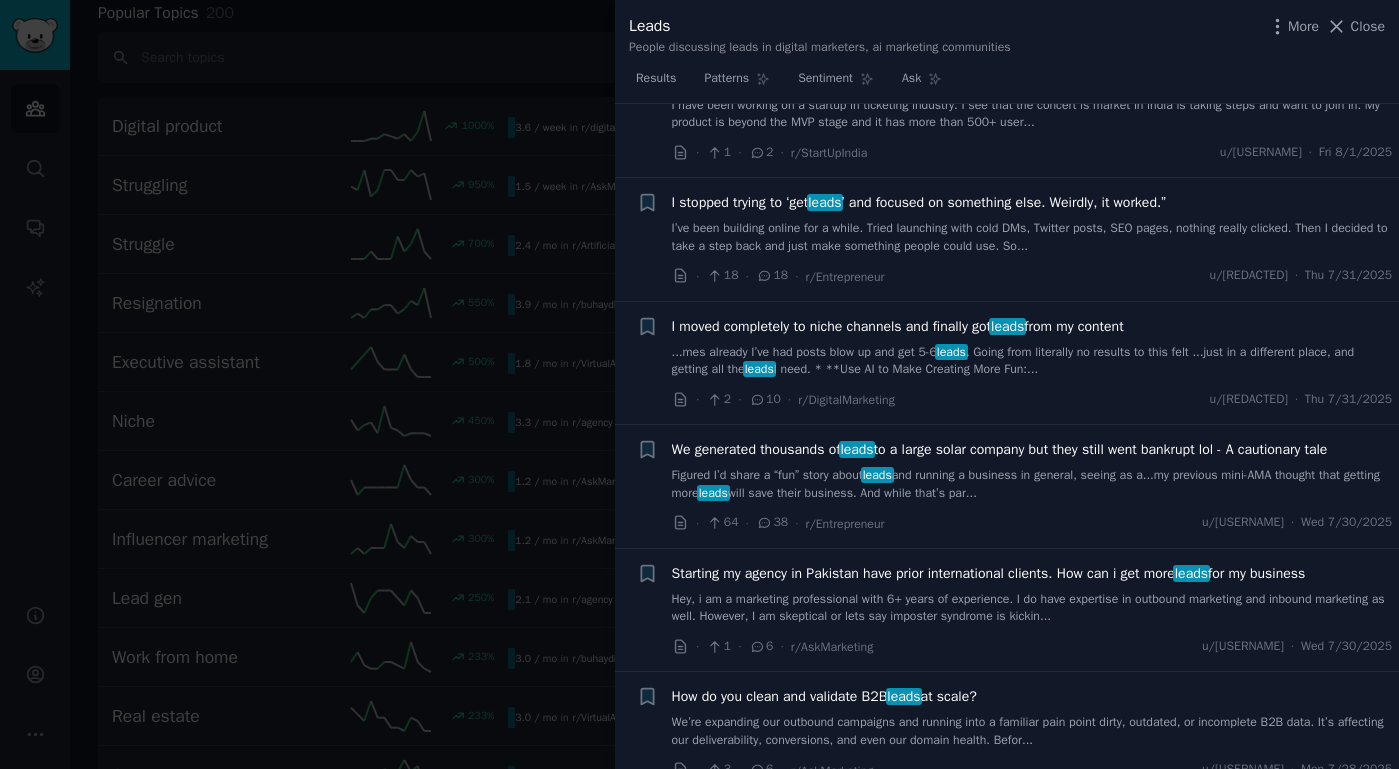 click on "I moved completely to niche channels and finally got leads from my content" at bounding box center [898, 326] 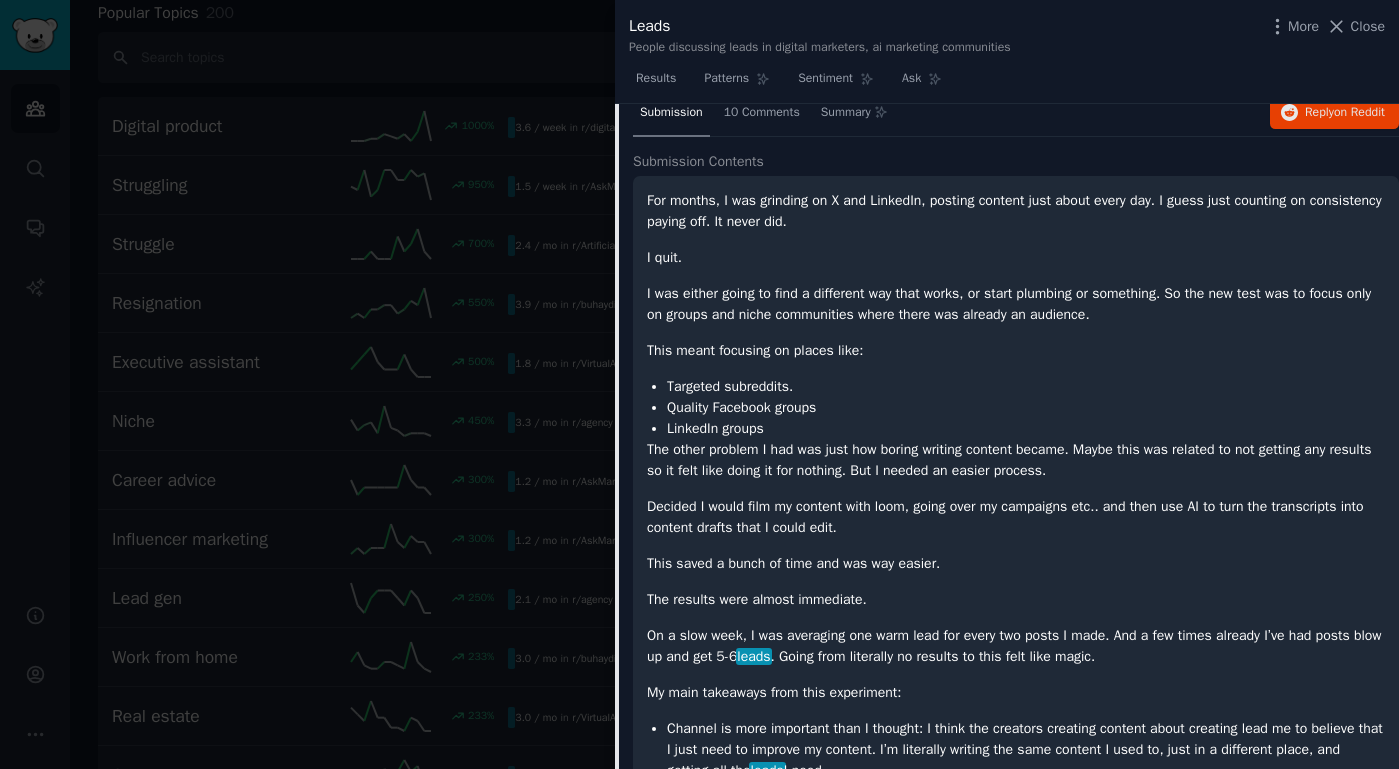 scroll, scrollTop: 1971, scrollLeft: 0, axis: vertical 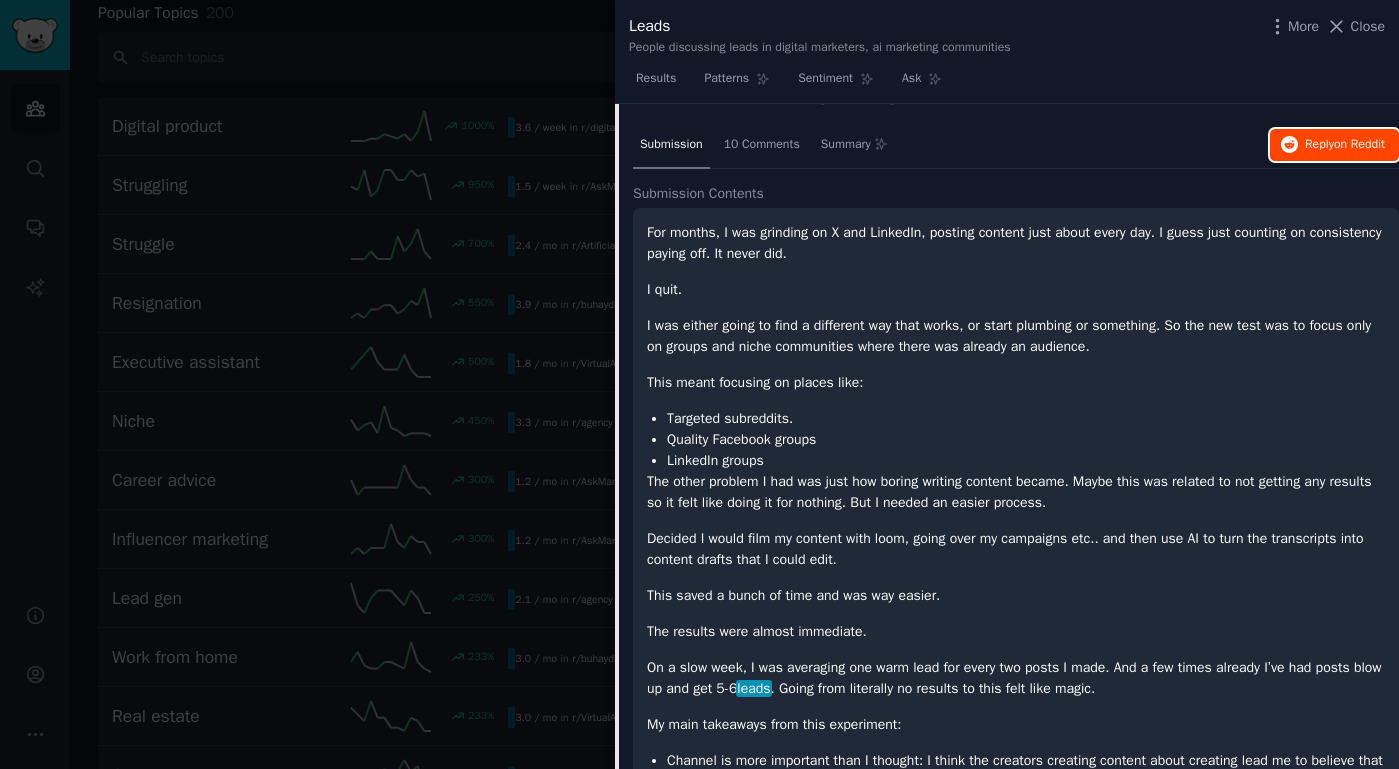 click on "Reply  on Reddit" at bounding box center (1334, 145) 